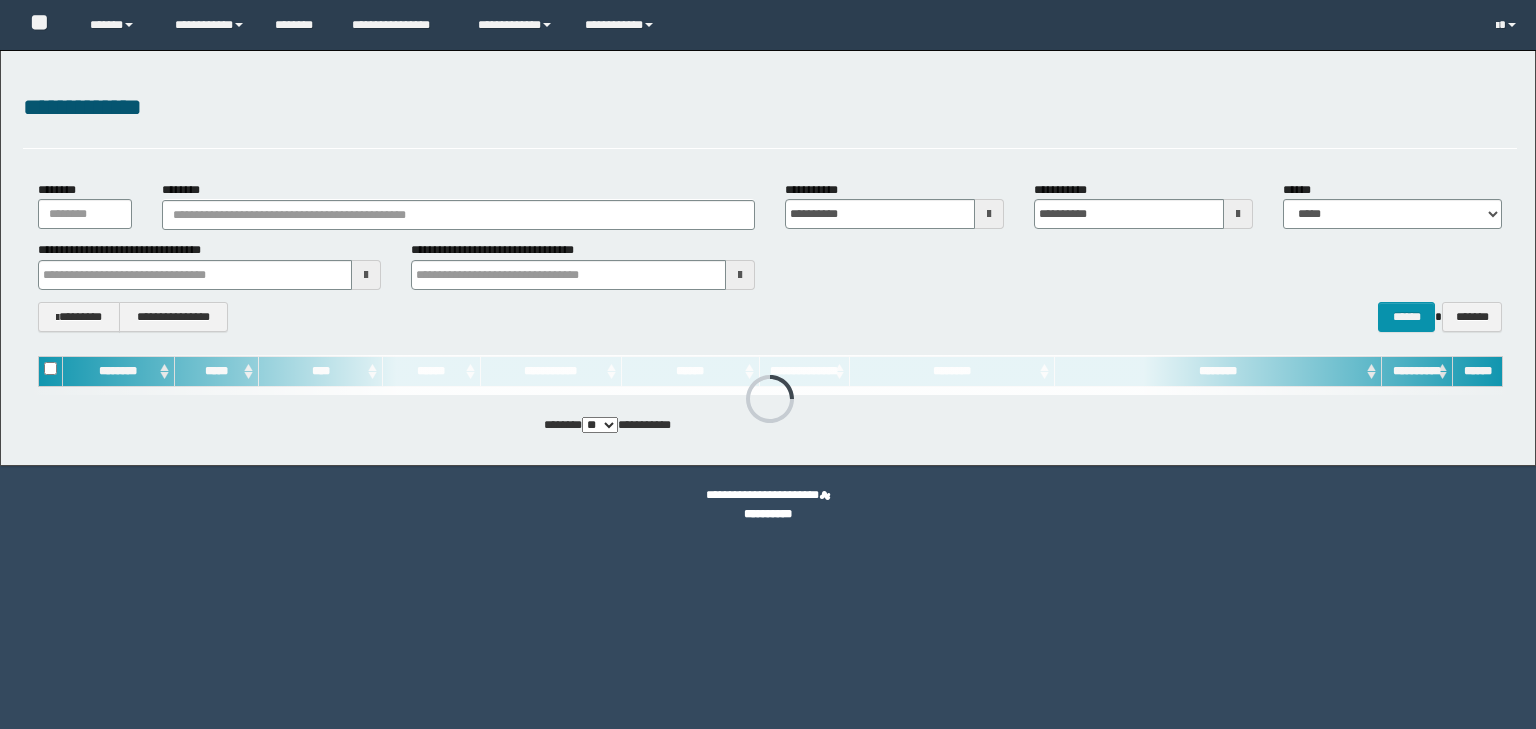 scroll, scrollTop: 0, scrollLeft: 0, axis: both 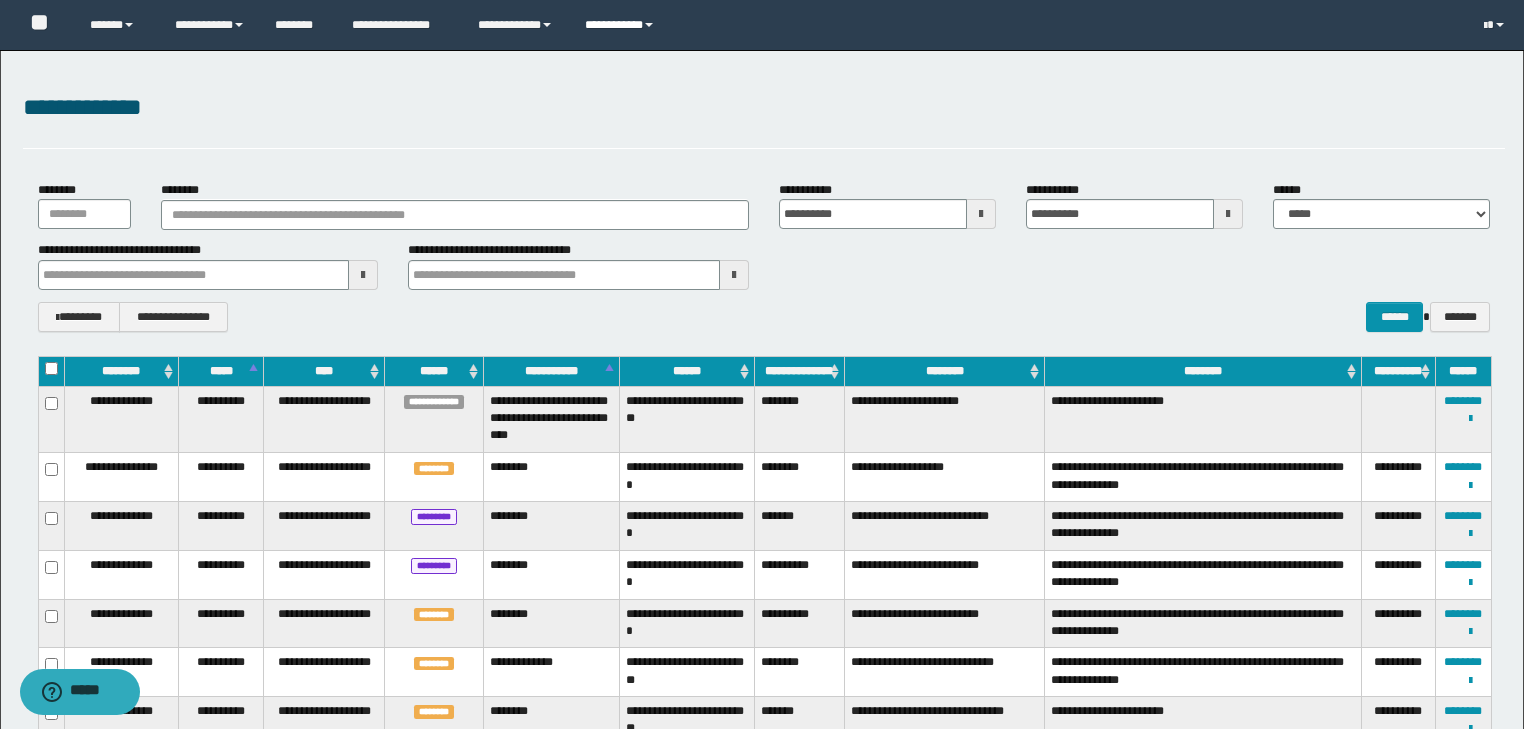 click on "**********" at bounding box center (622, 25) 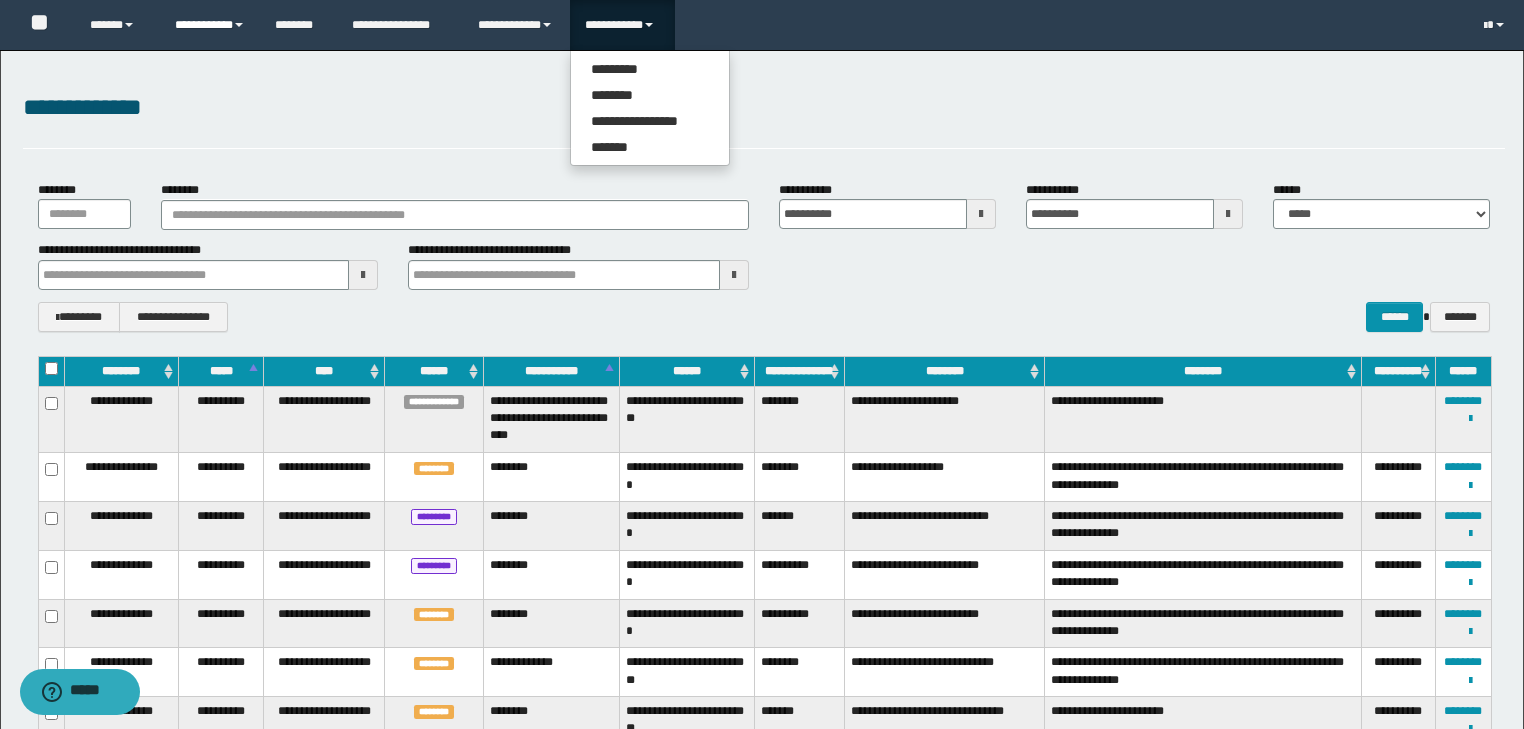 click on "**********" at bounding box center [210, 25] 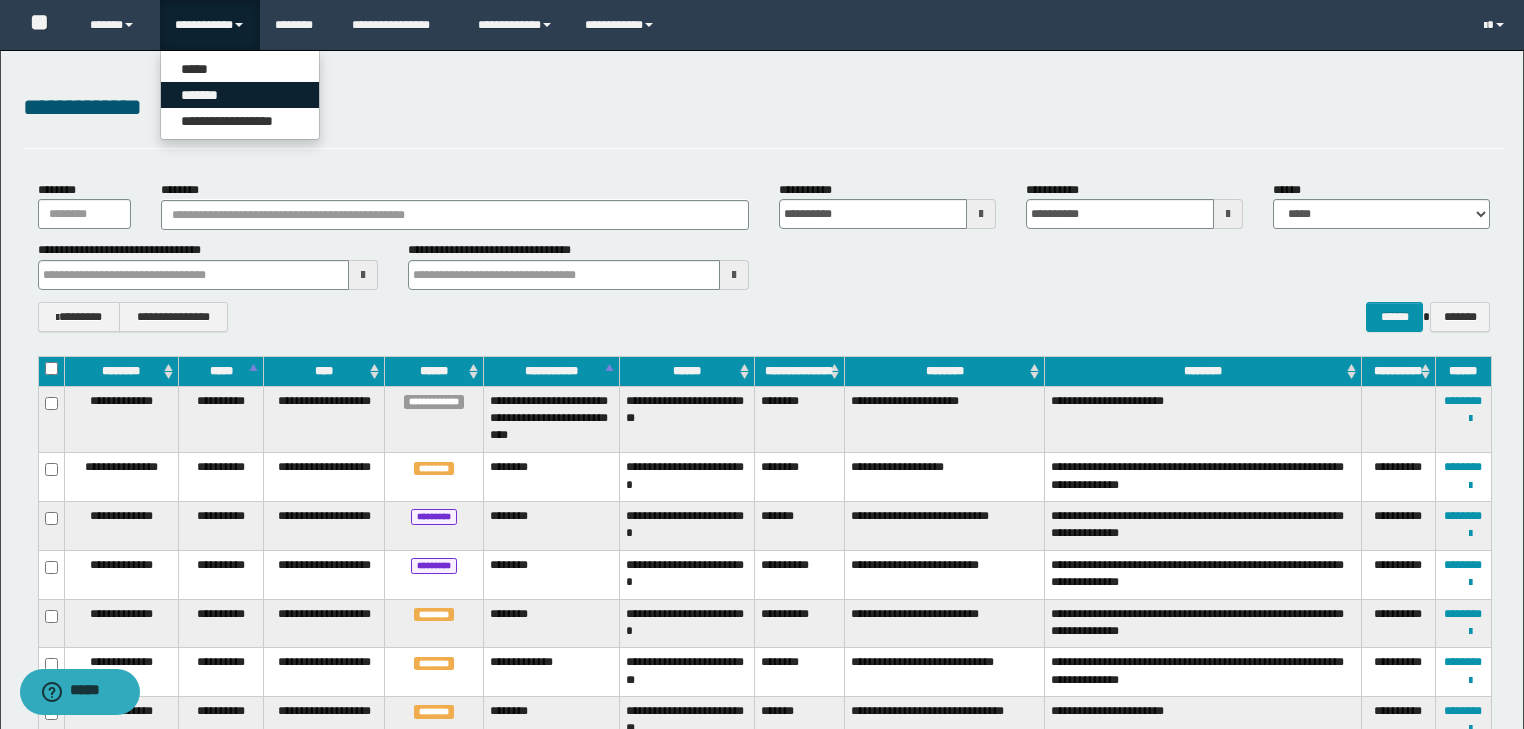 click on "*******" at bounding box center (240, 95) 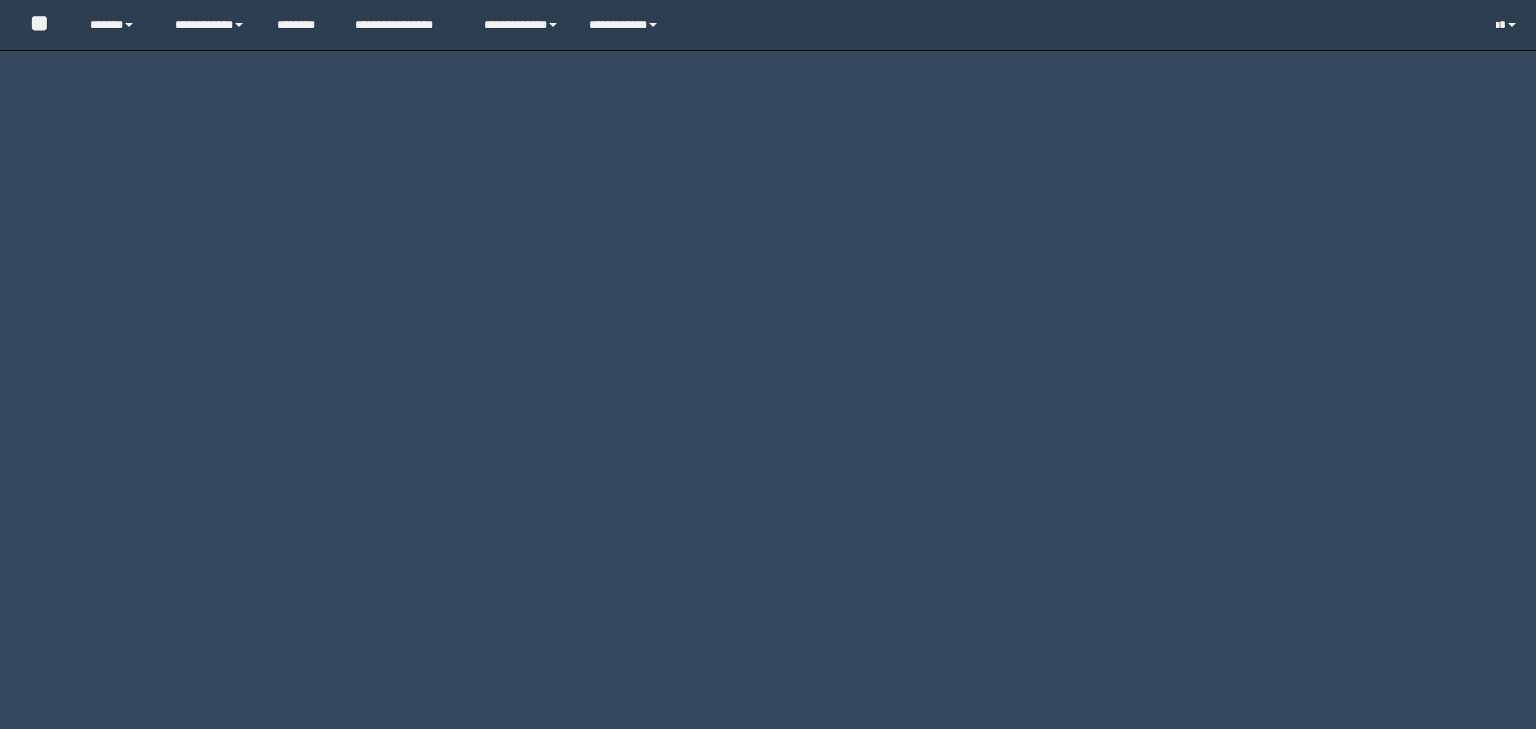 scroll, scrollTop: 0, scrollLeft: 0, axis: both 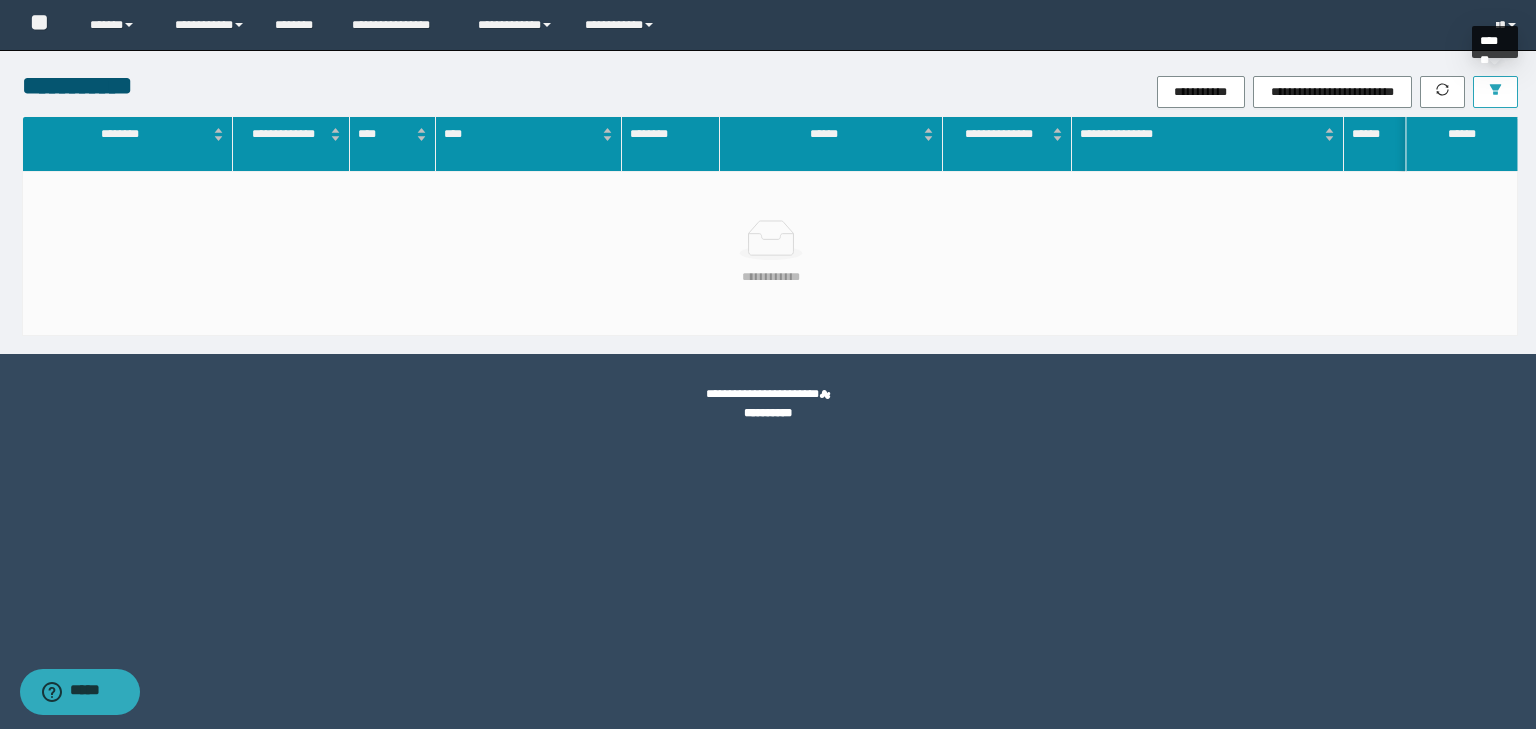 click 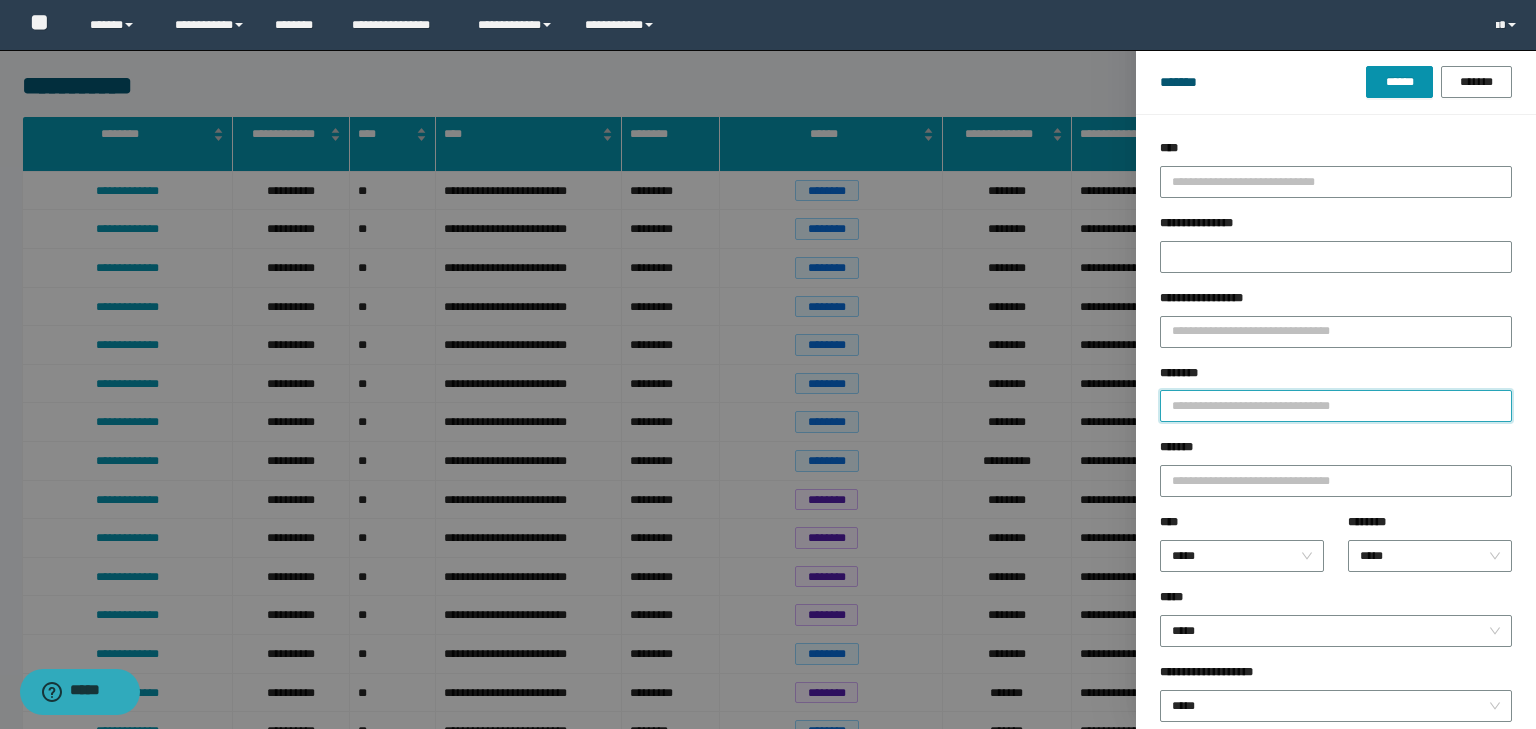 click on "********" at bounding box center (1336, 406) 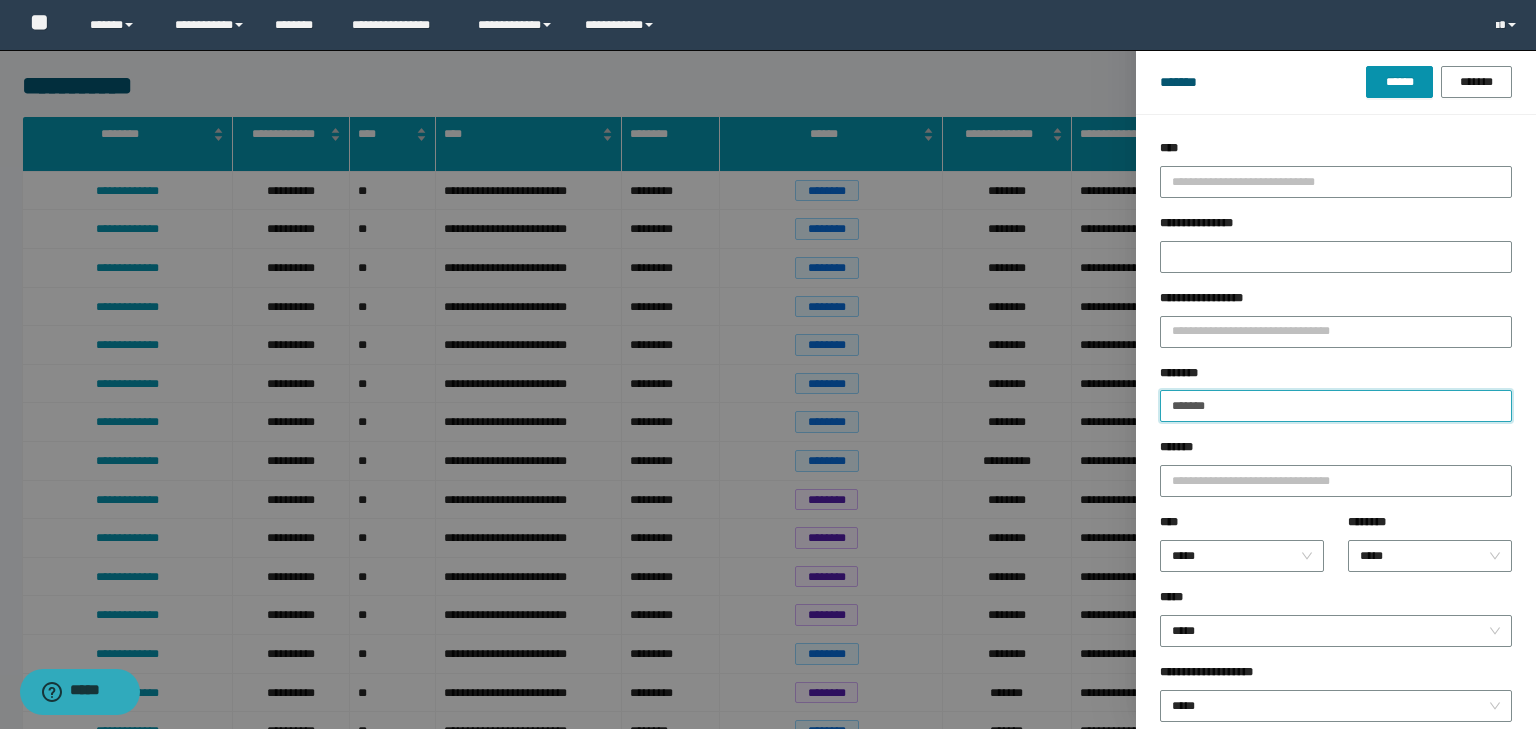 click on "*******" at bounding box center (1336, 406) 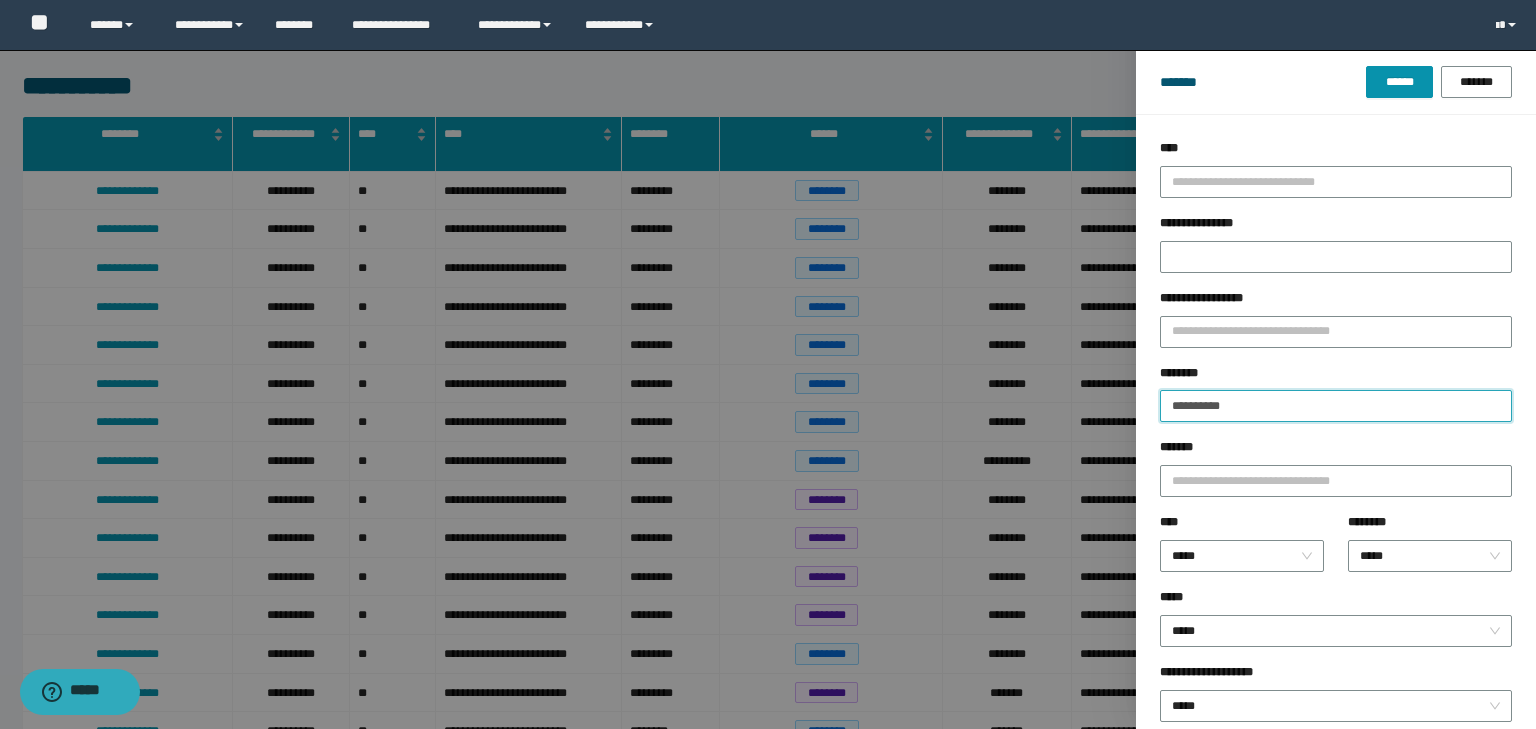 type on "**********" 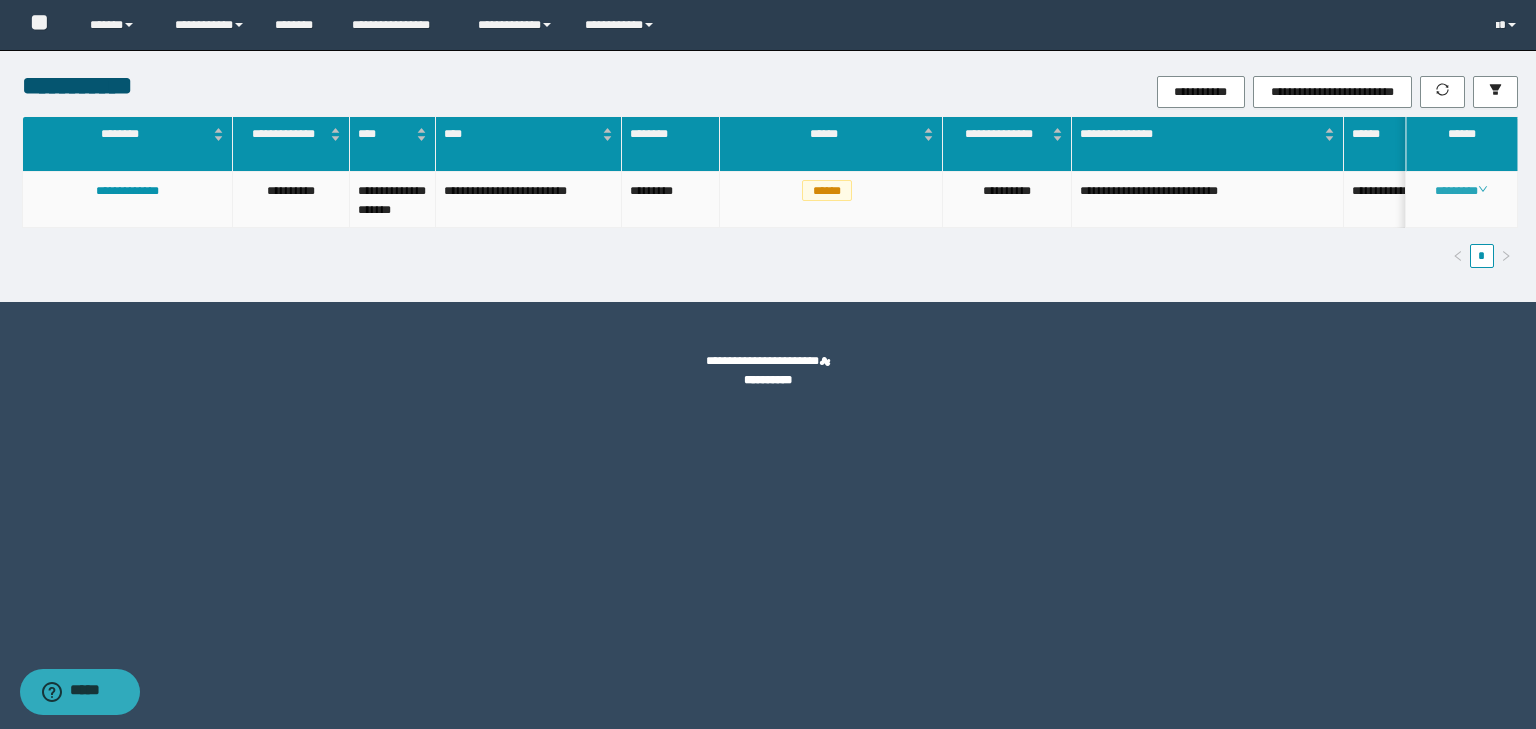 click on "********" at bounding box center [1461, 191] 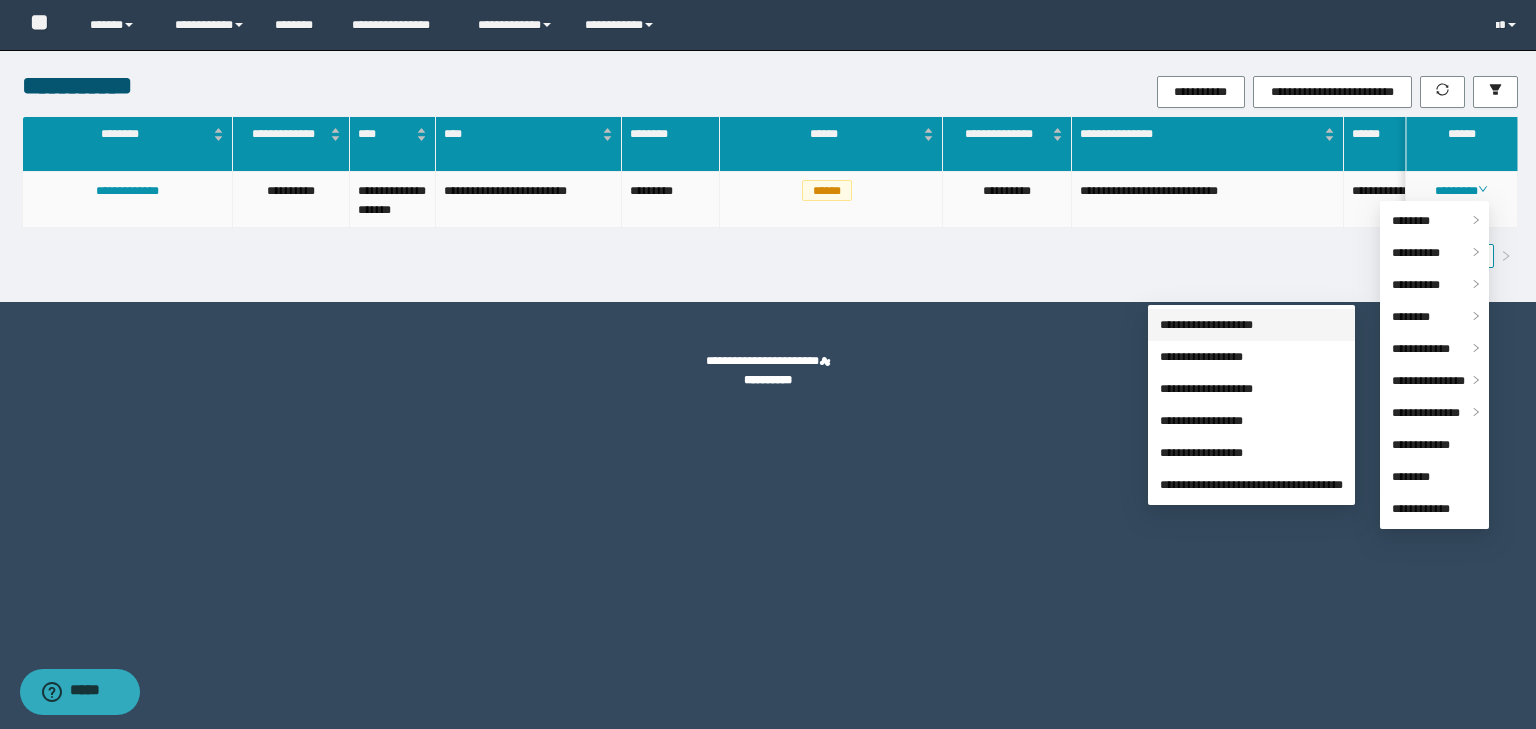 click on "**********" at bounding box center (1206, 325) 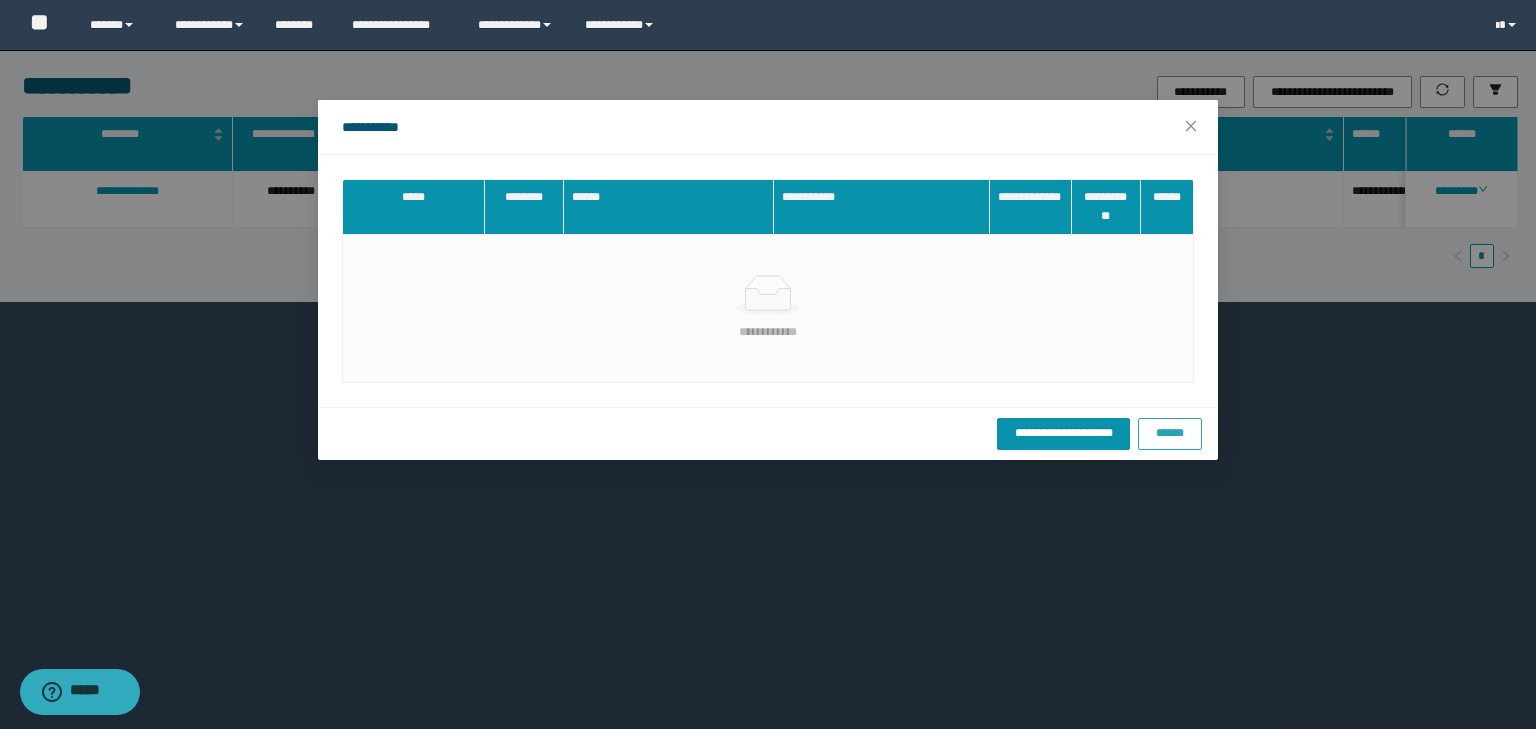 click on "******" at bounding box center (1170, 433) 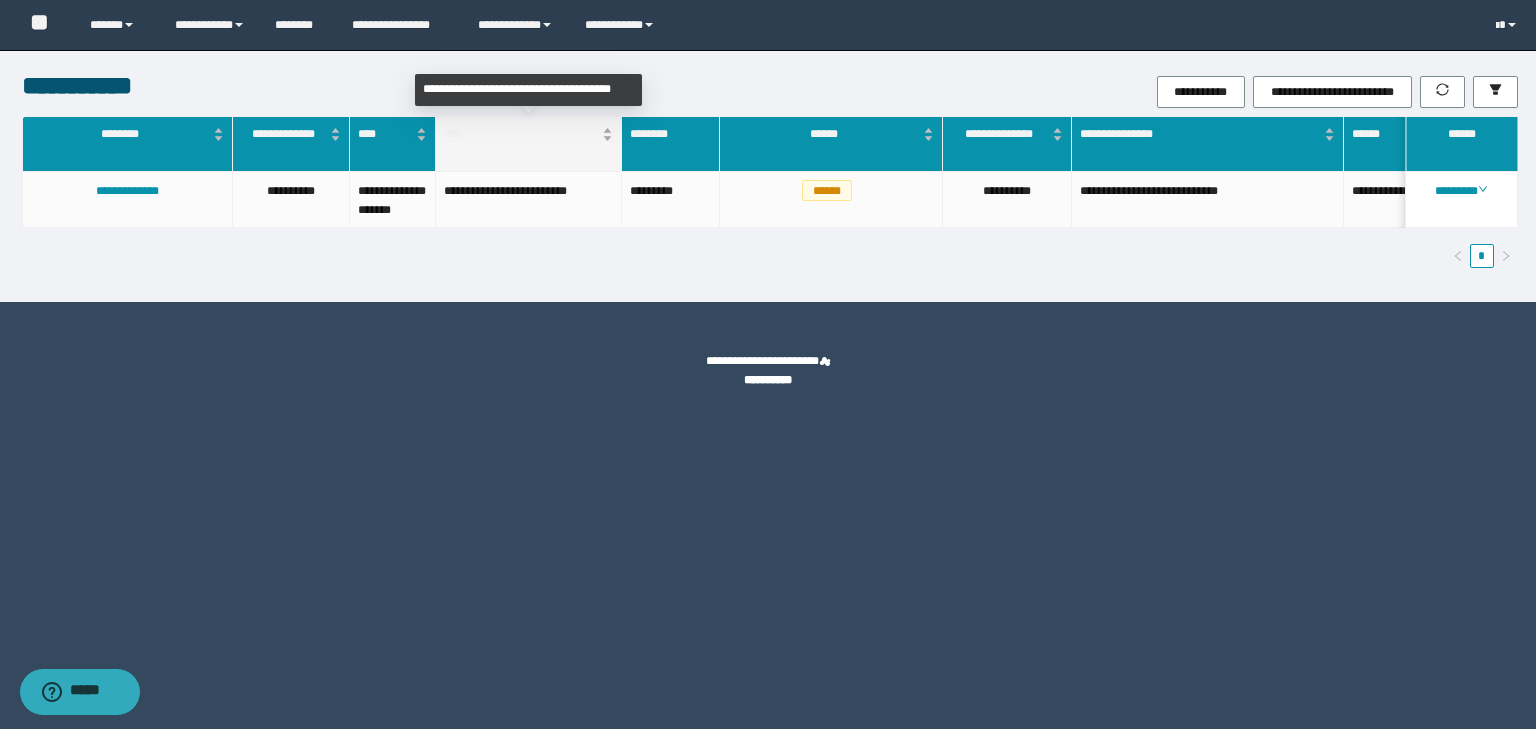 scroll, scrollTop: 0, scrollLeft: 2, axis: horizontal 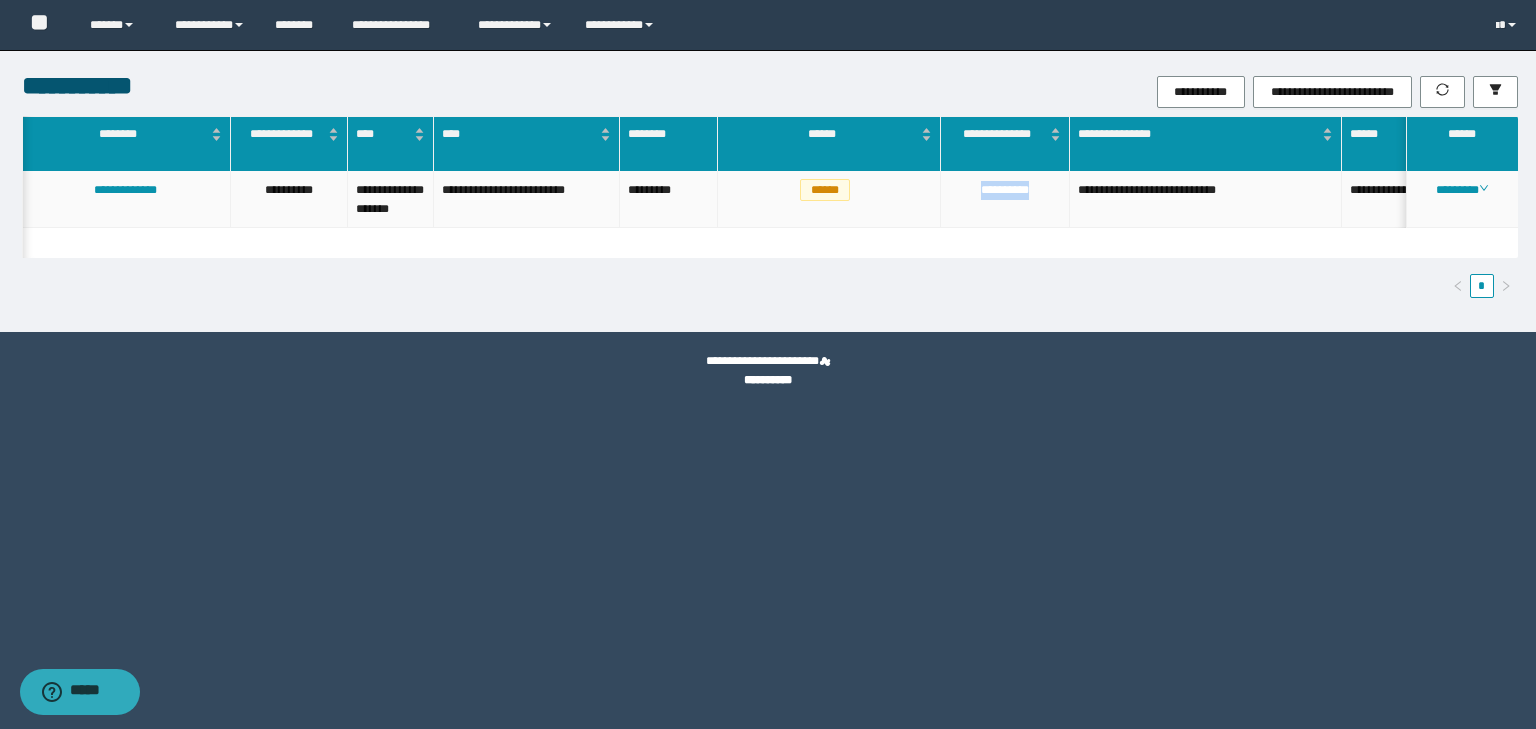 drag, startPoint x: 1044, startPoint y: 186, endPoint x: 959, endPoint y: 190, distance: 85.09406 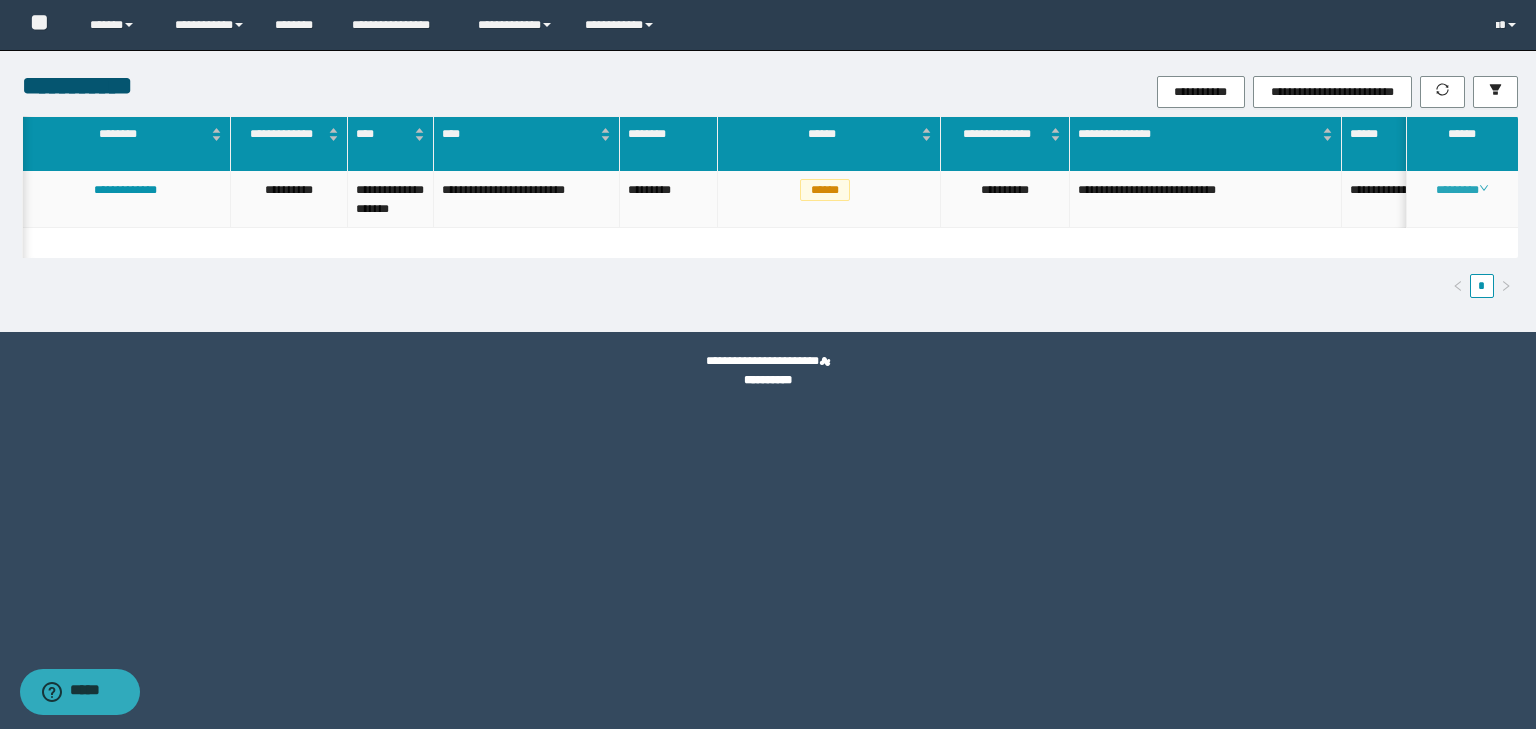 click on "********" at bounding box center [1462, 190] 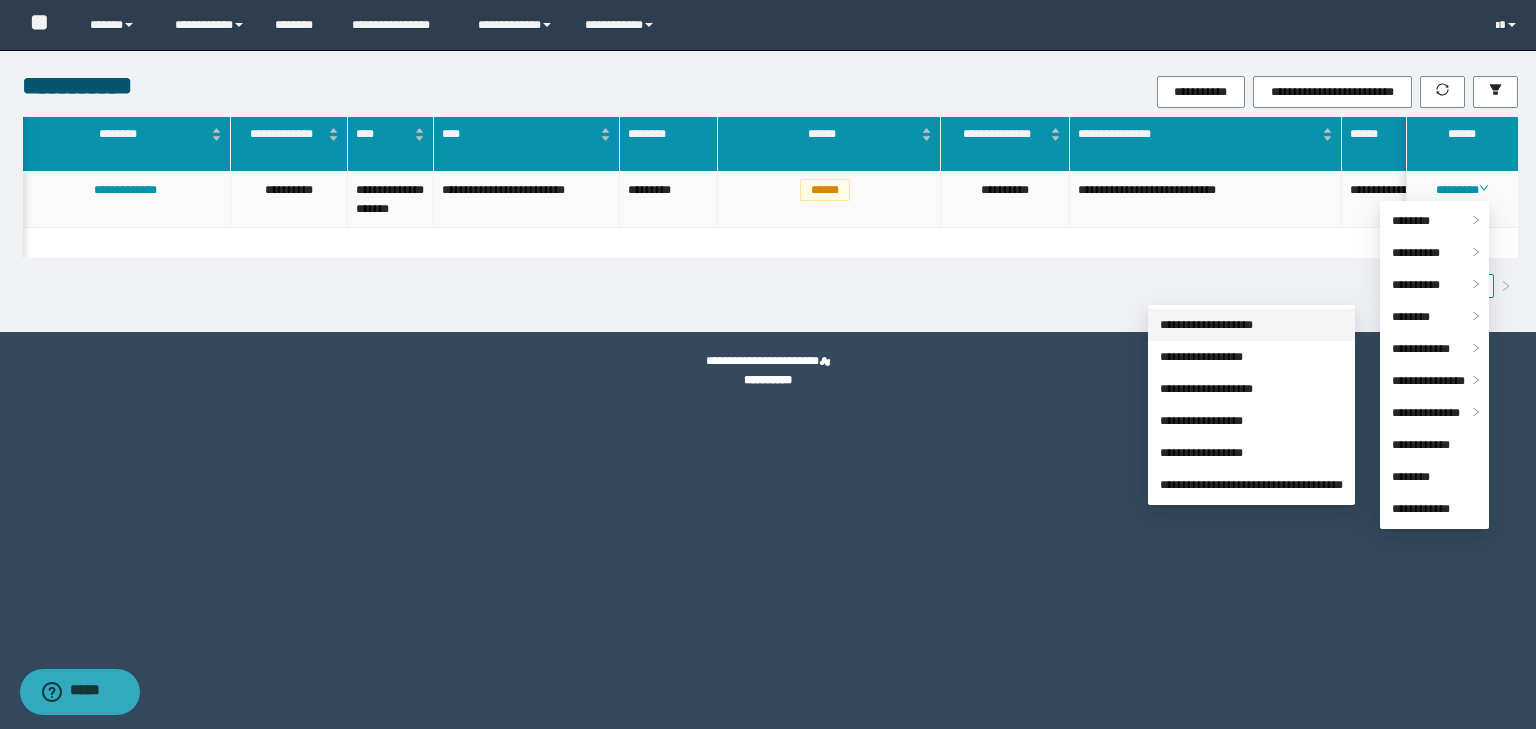 click on "**********" at bounding box center (1206, 325) 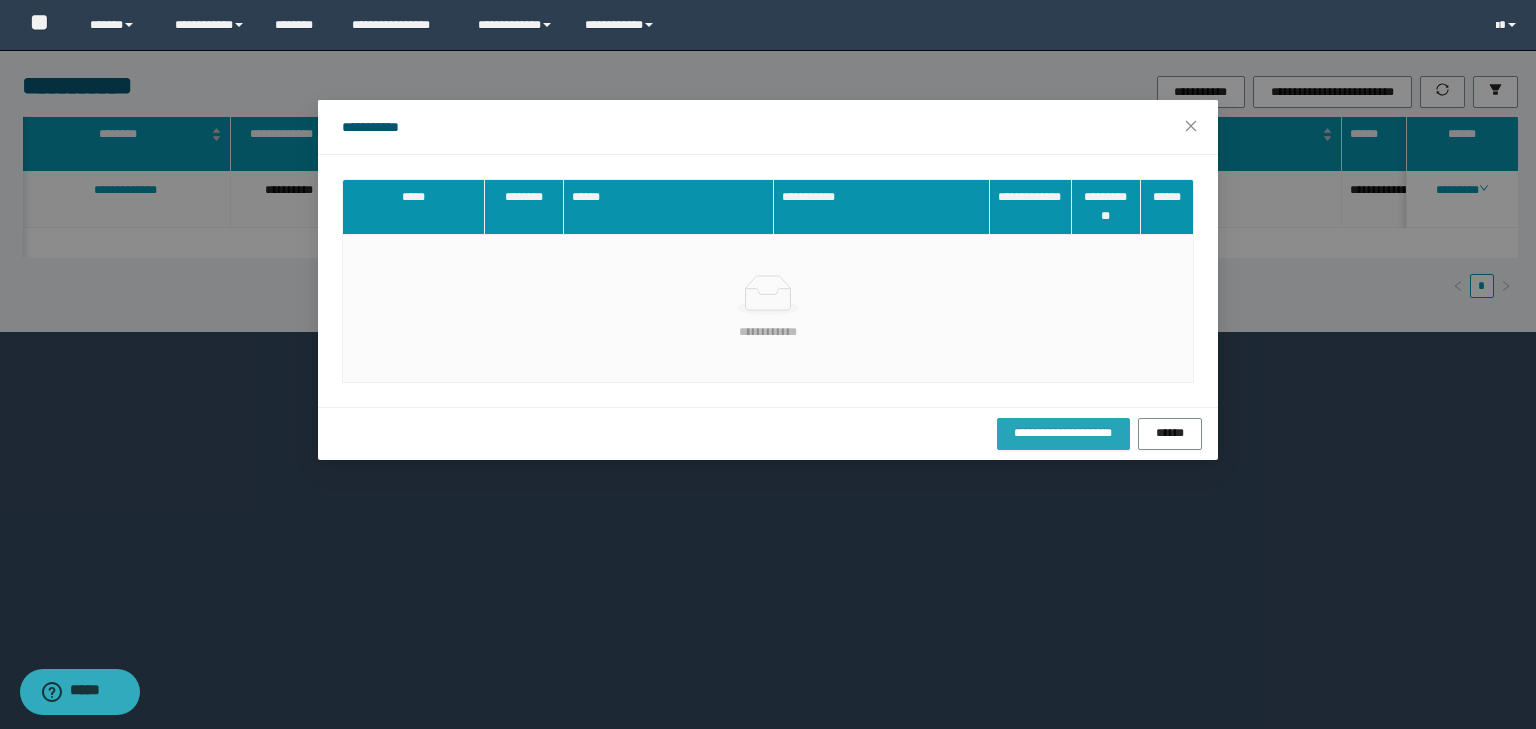 click on "**********" at bounding box center (1063, 433) 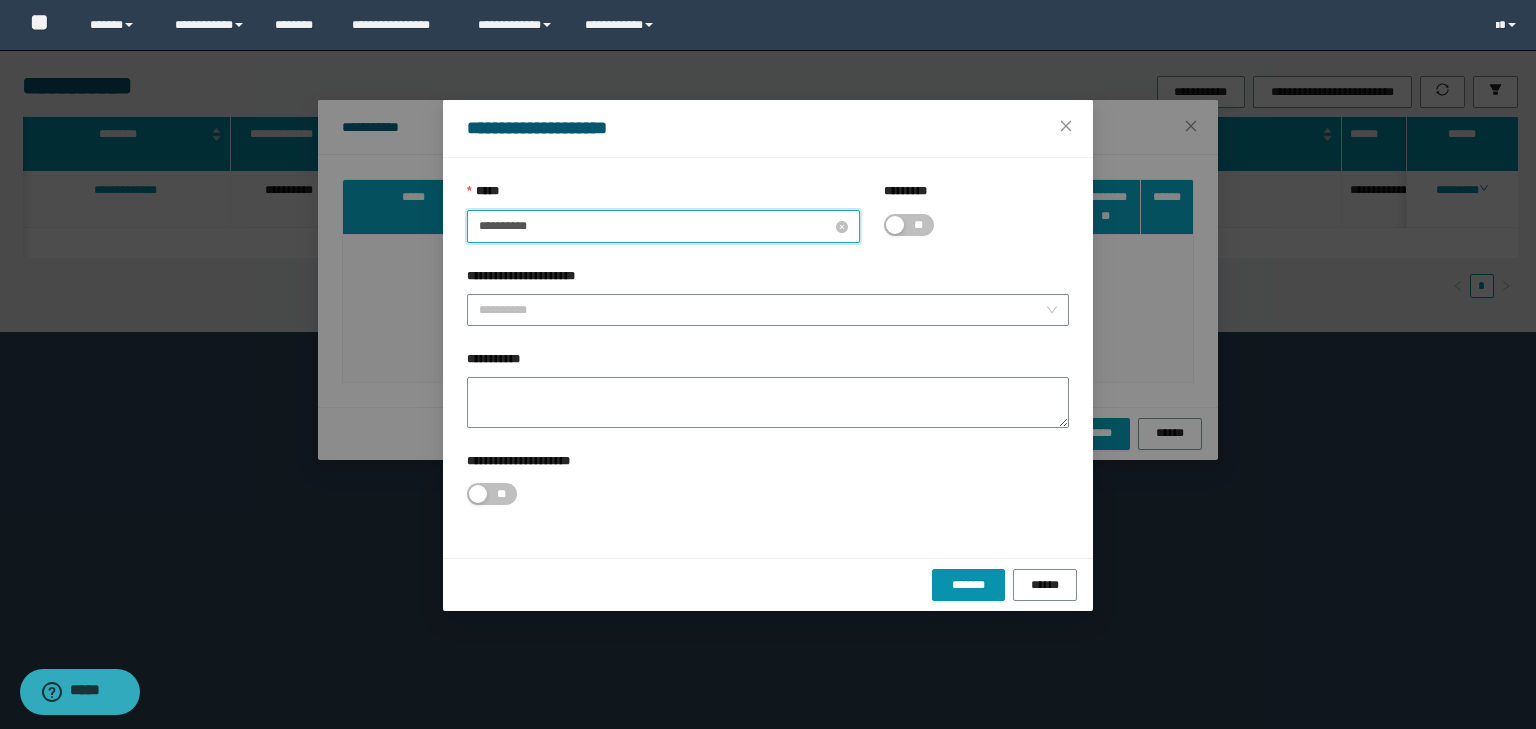 click on "**********" at bounding box center (655, 226) 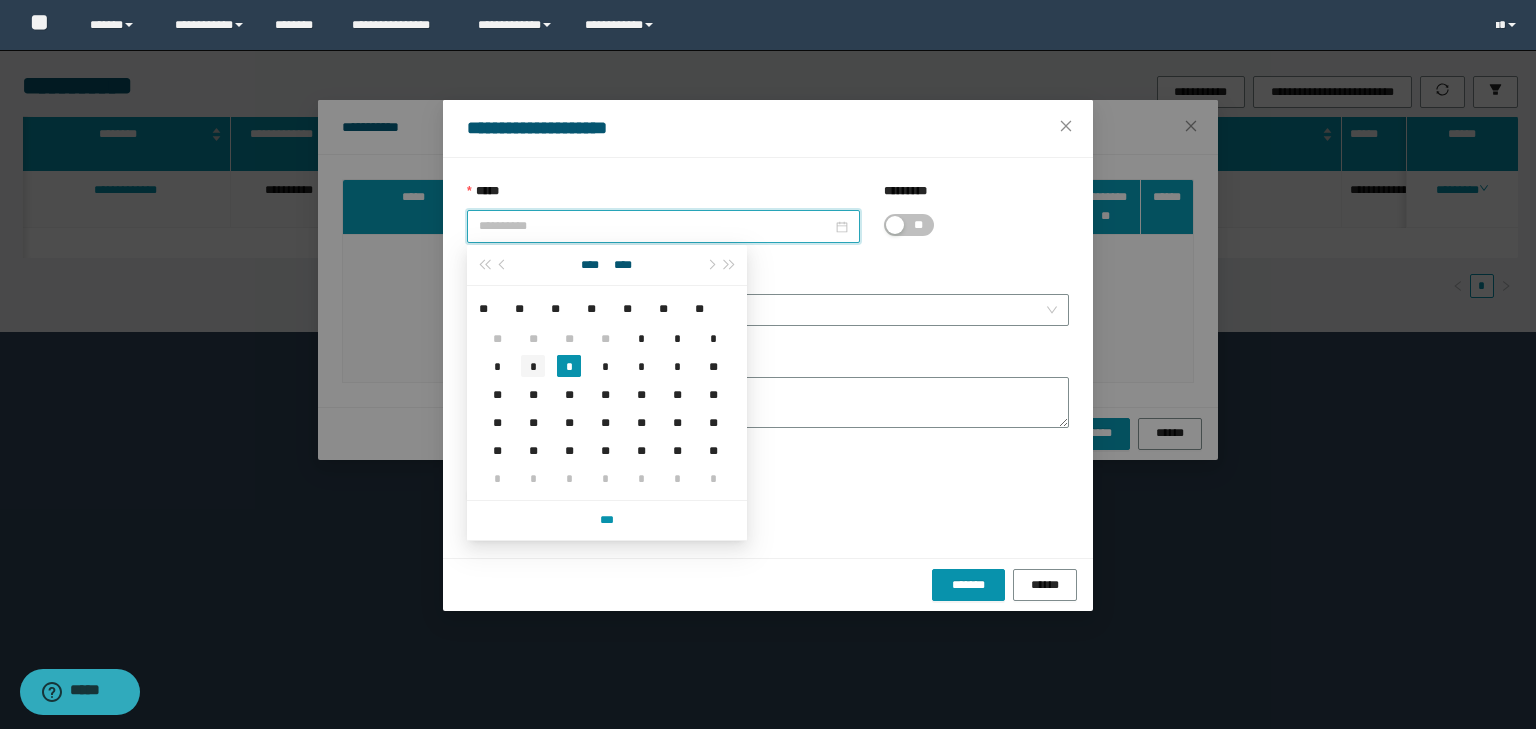 type on "**********" 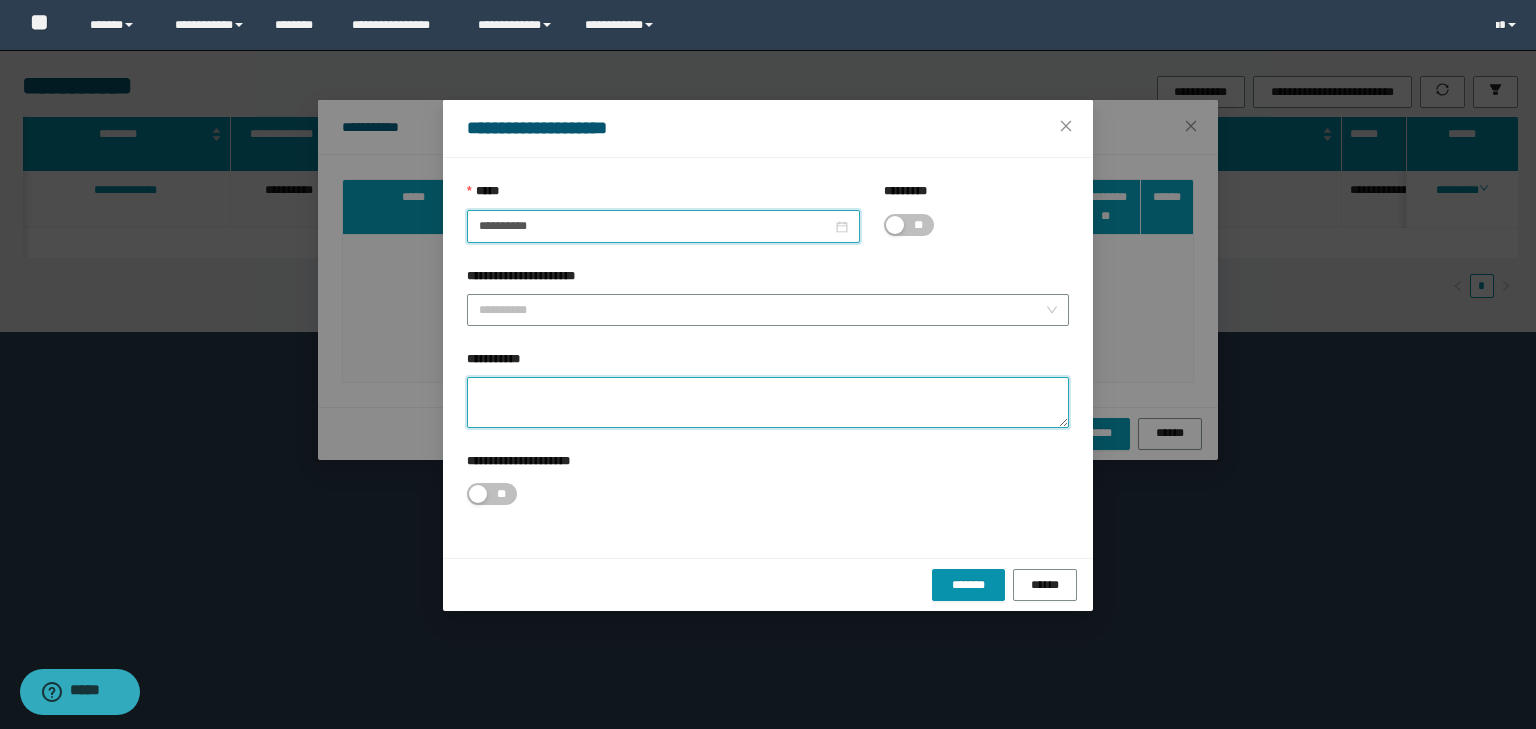 click on "**********" at bounding box center [768, 402] 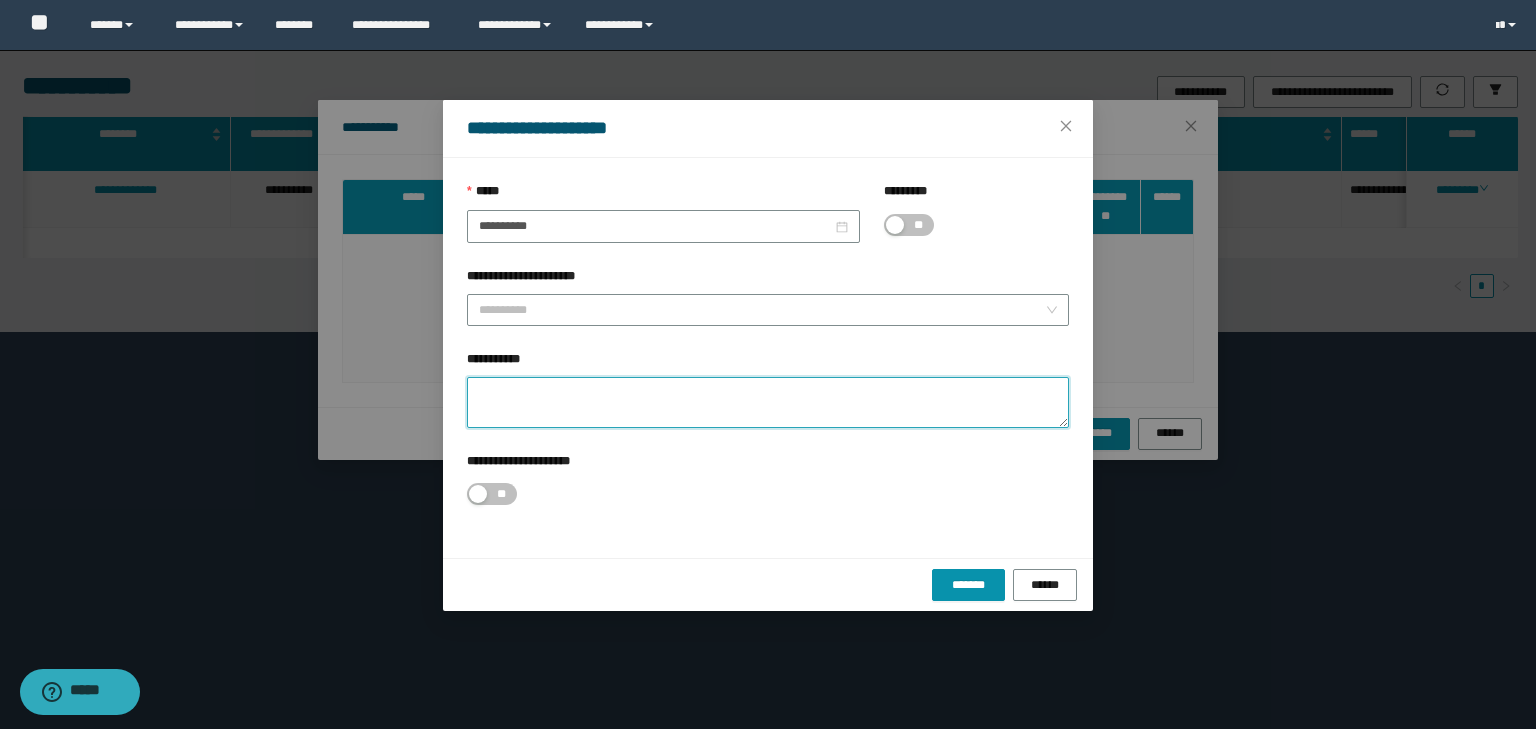 paste on "**********" 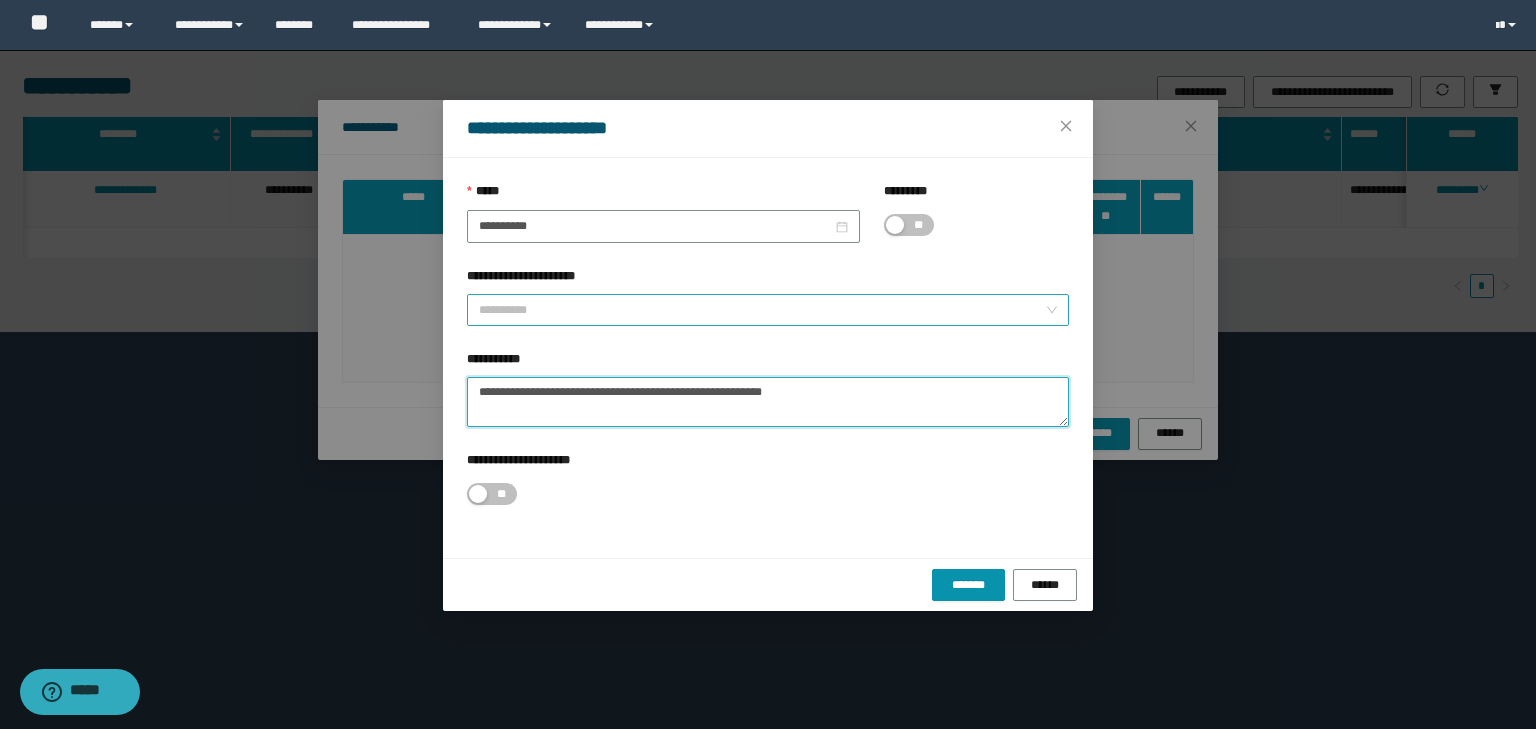 type on "**********" 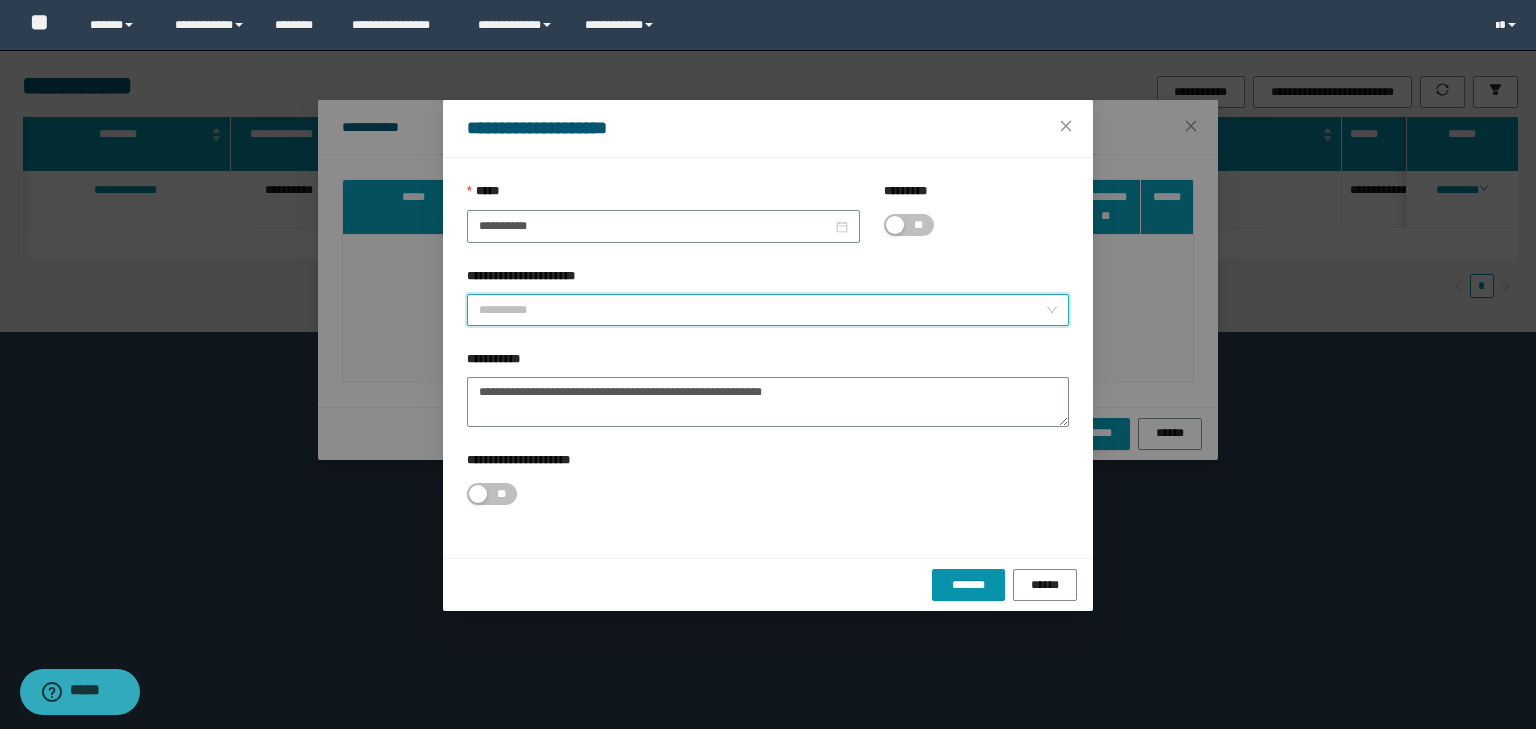 click on "**********" at bounding box center (762, 310) 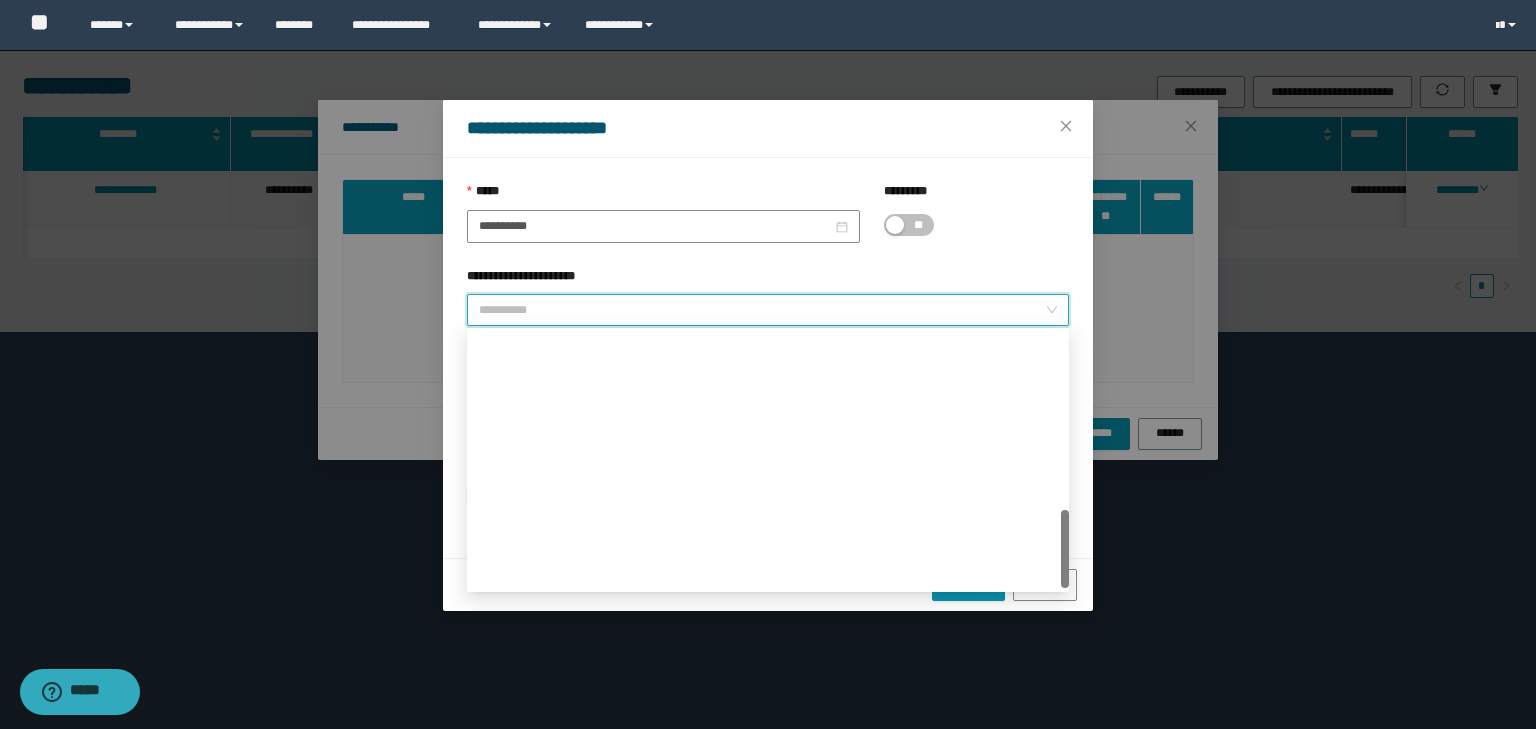 scroll, scrollTop: 576, scrollLeft: 0, axis: vertical 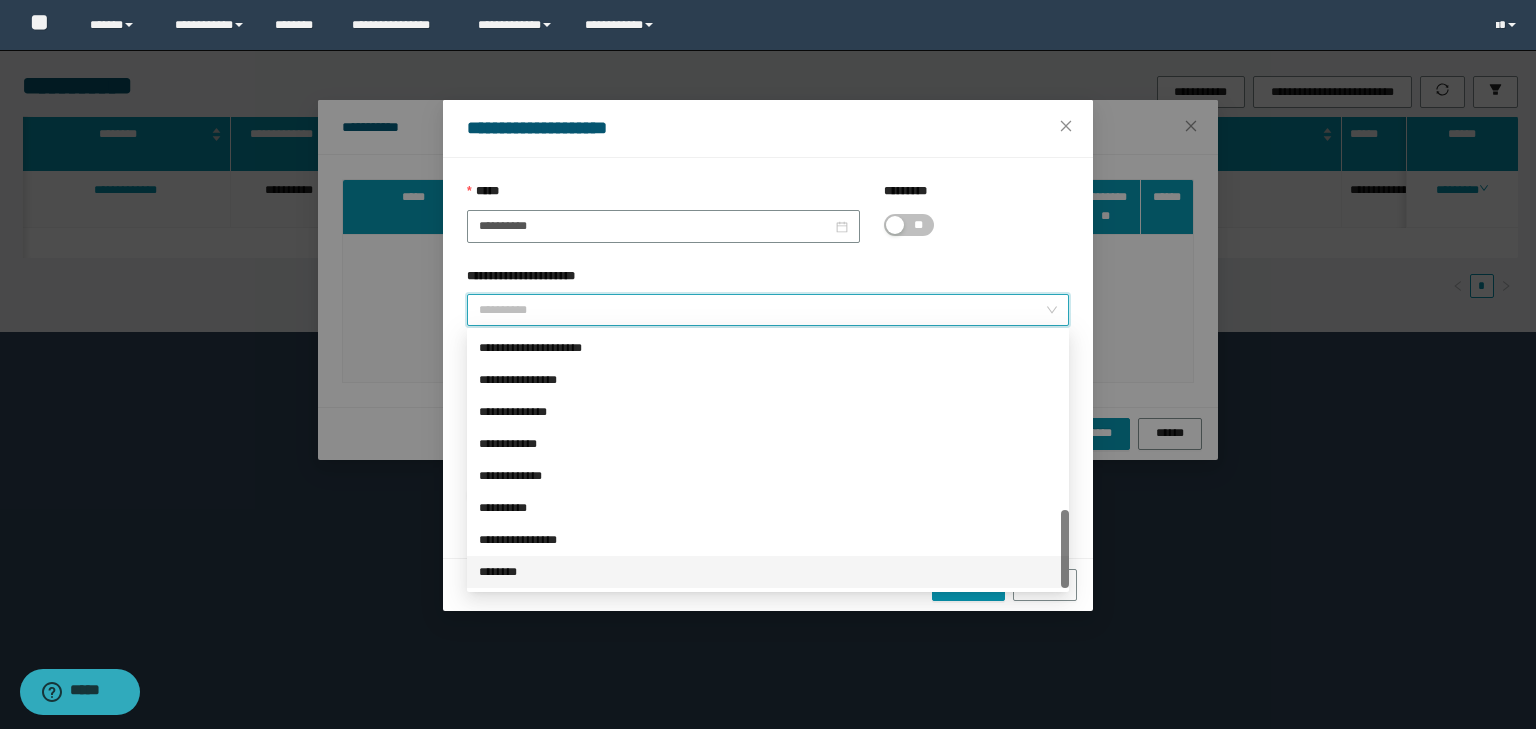 click on "********" at bounding box center [768, 572] 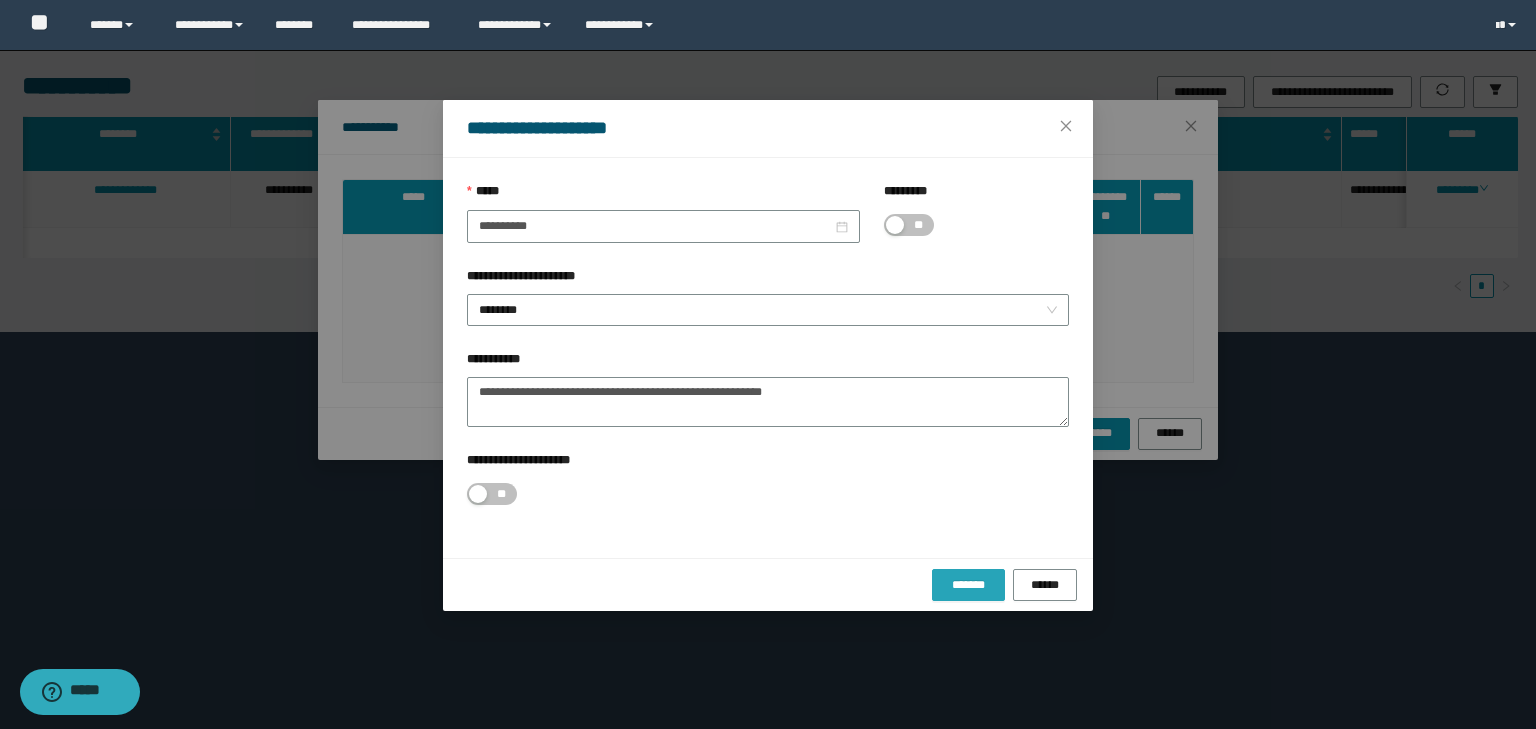 click on "*******" at bounding box center (969, 585) 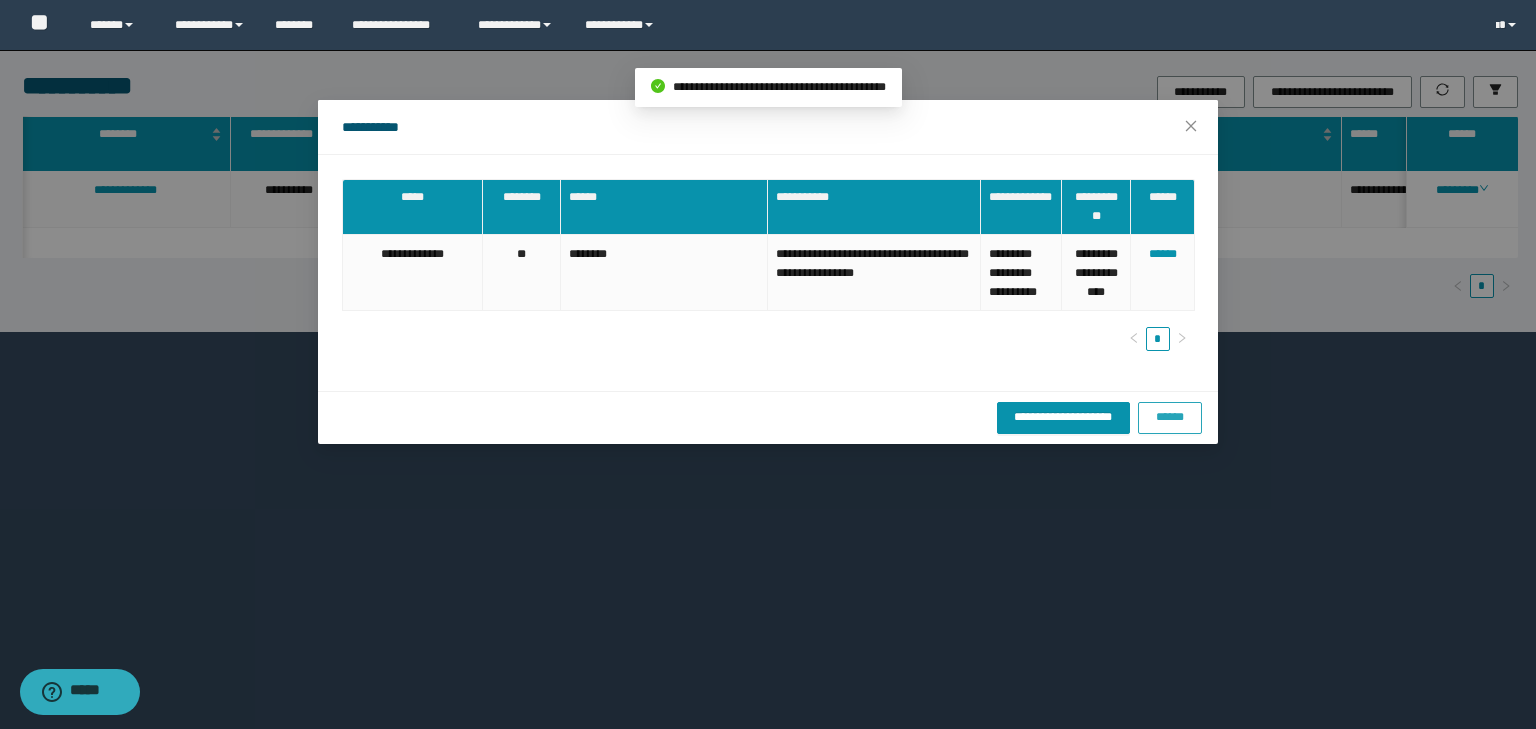 click on "******" at bounding box center (1170, 418) 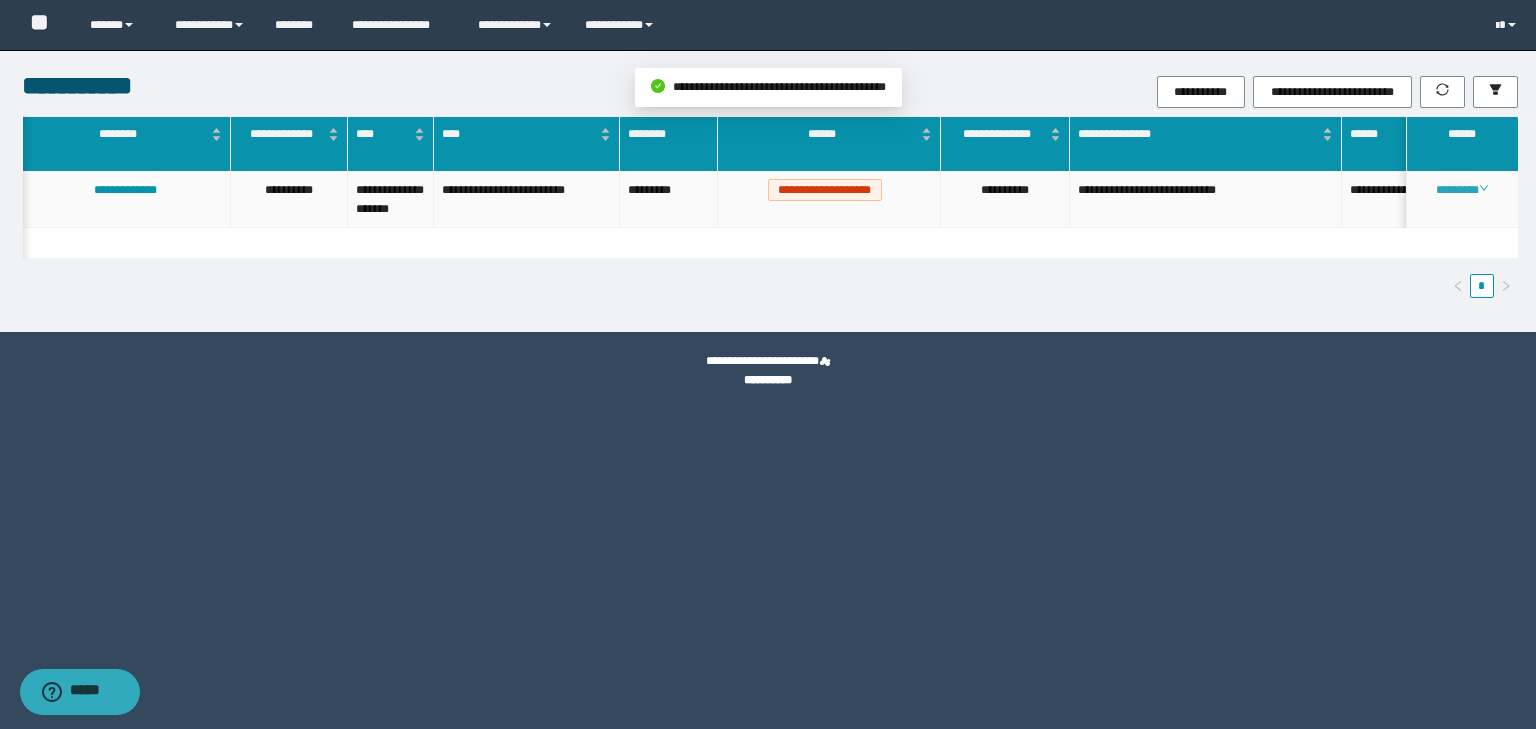 click on "********" at bounding box center (1462, 190) 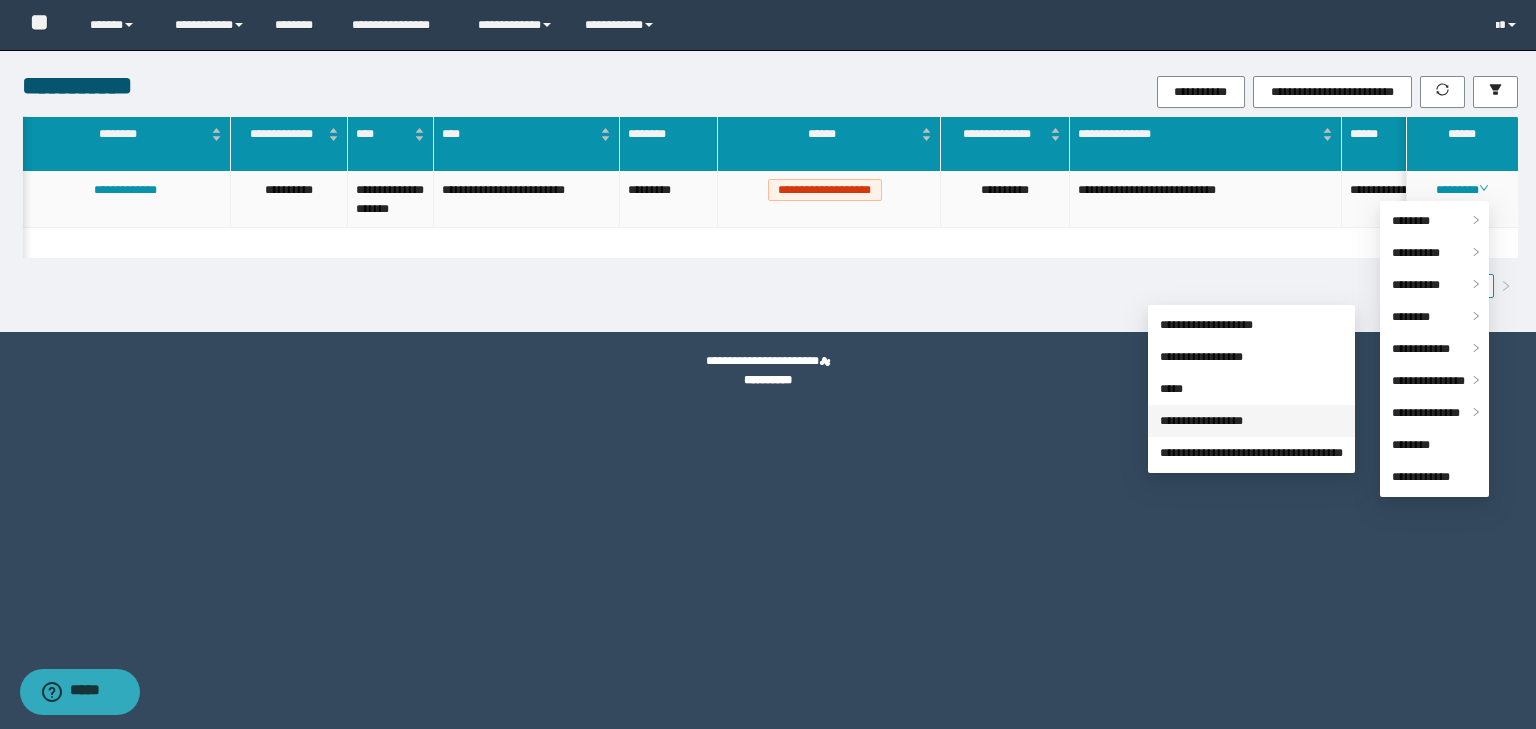 click on "**********" at bounding box center (1201, 421) 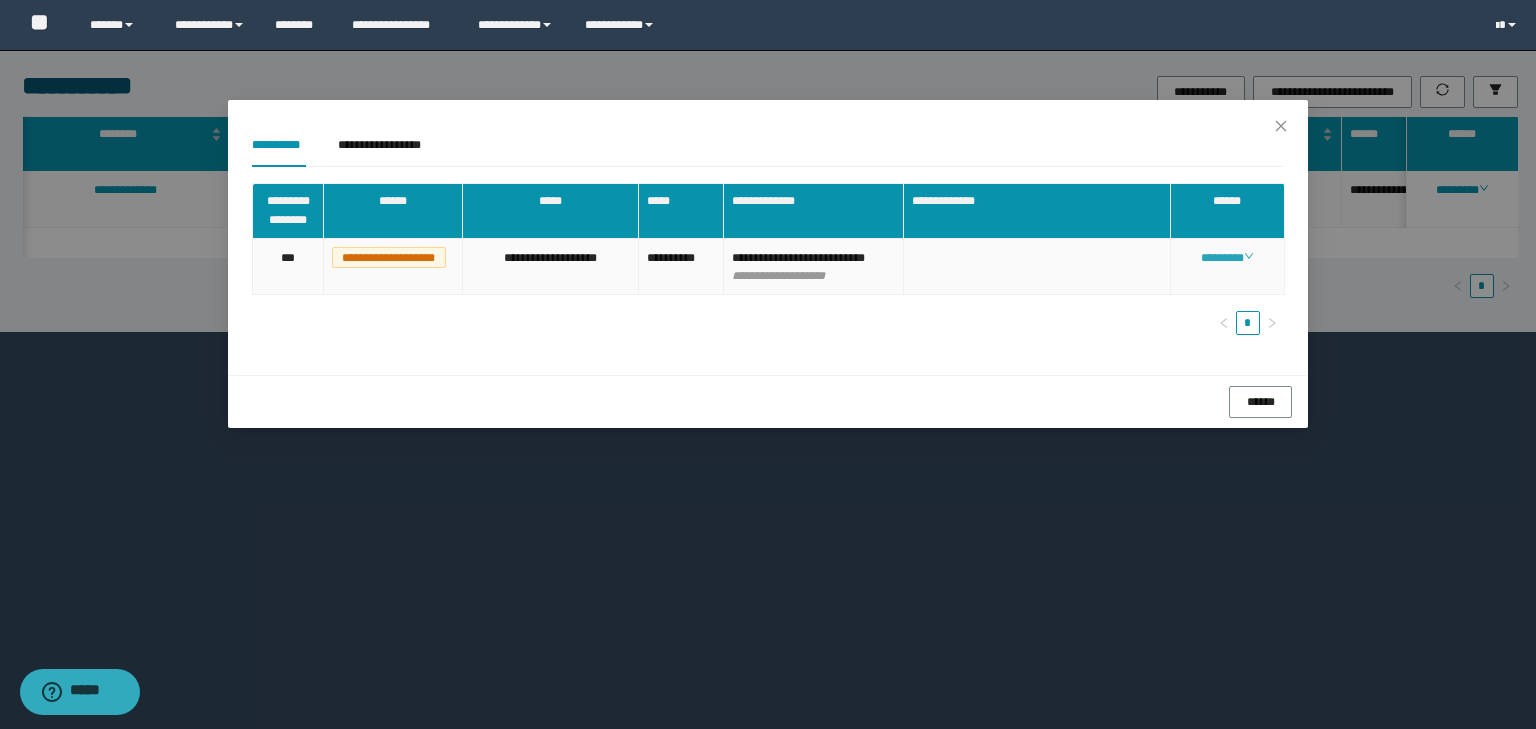 click on "********" at bounding box center [1227, 258] 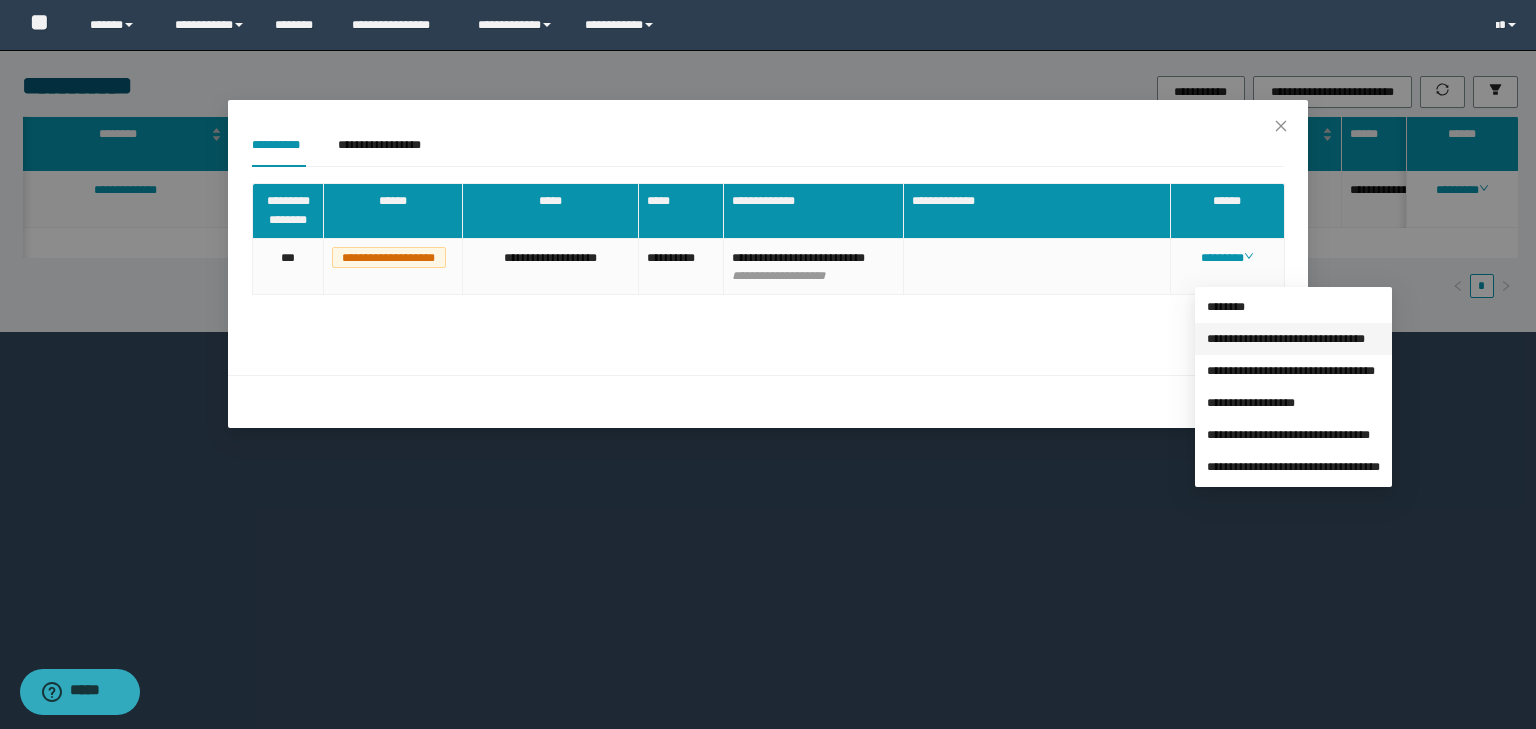 click on "**********" at bounding box center (1286, 339) 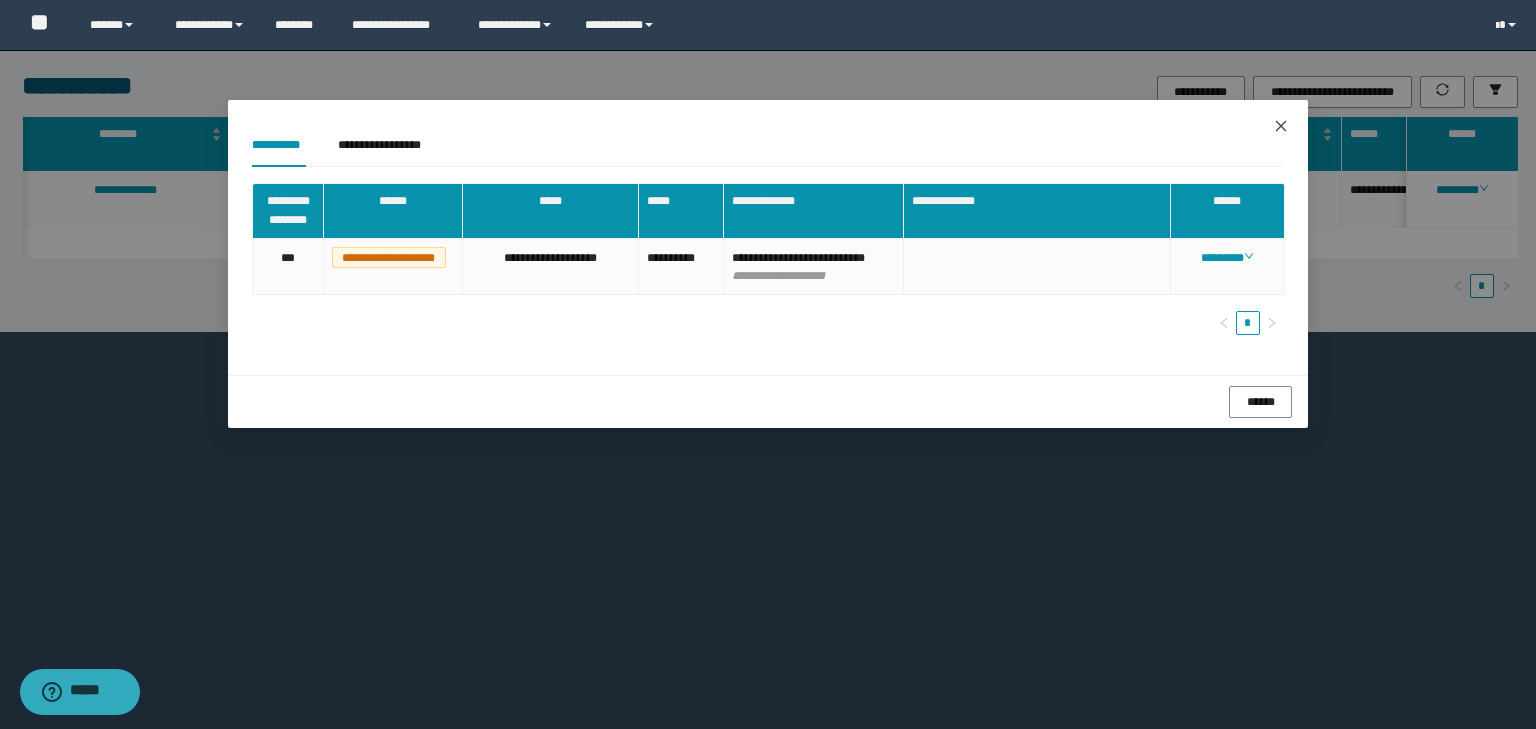click 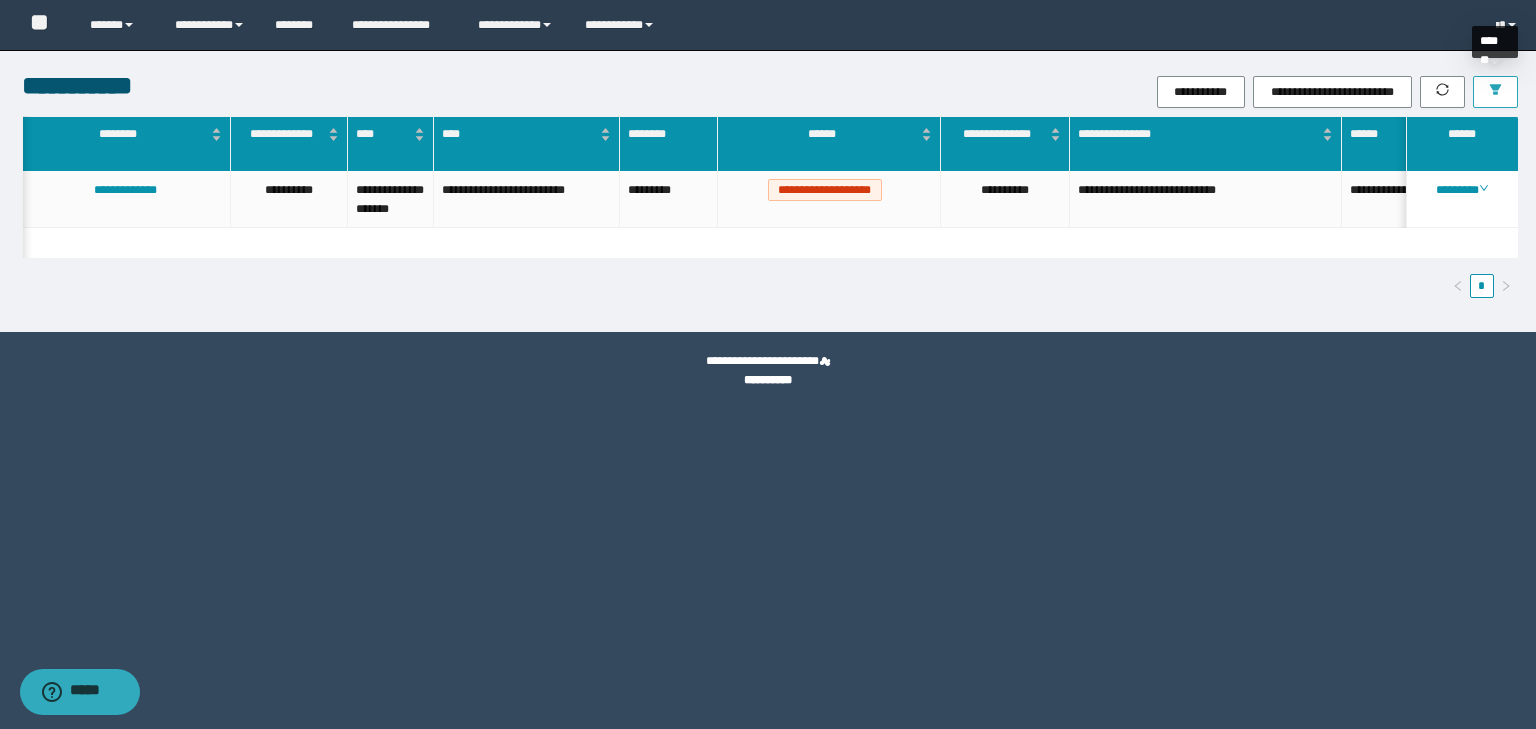 click at bounding box center (1495, 92) 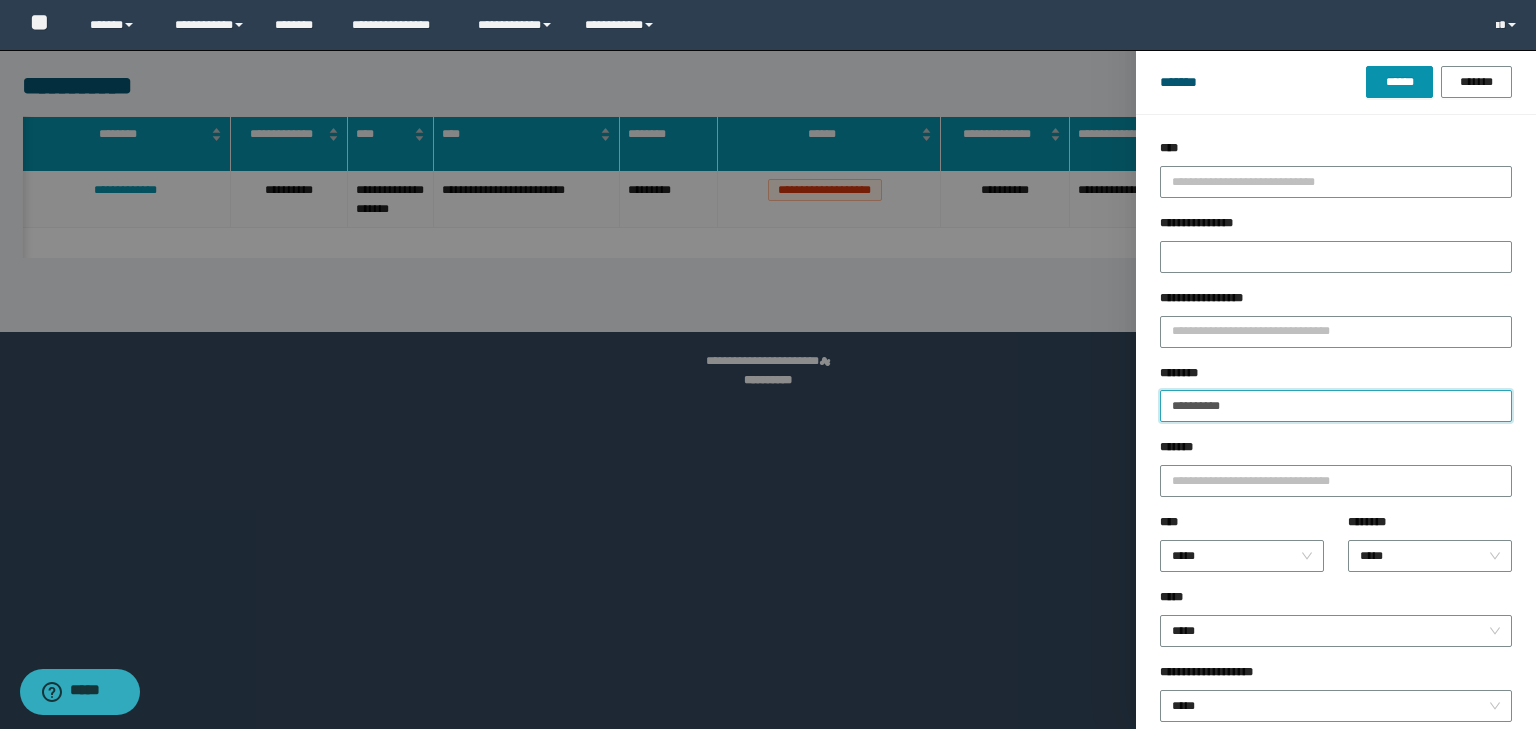 drag, startPoint x: 1246, startPoint y: 403, endPoint x: 1113, endPoint y: 408, distance: 133.09395 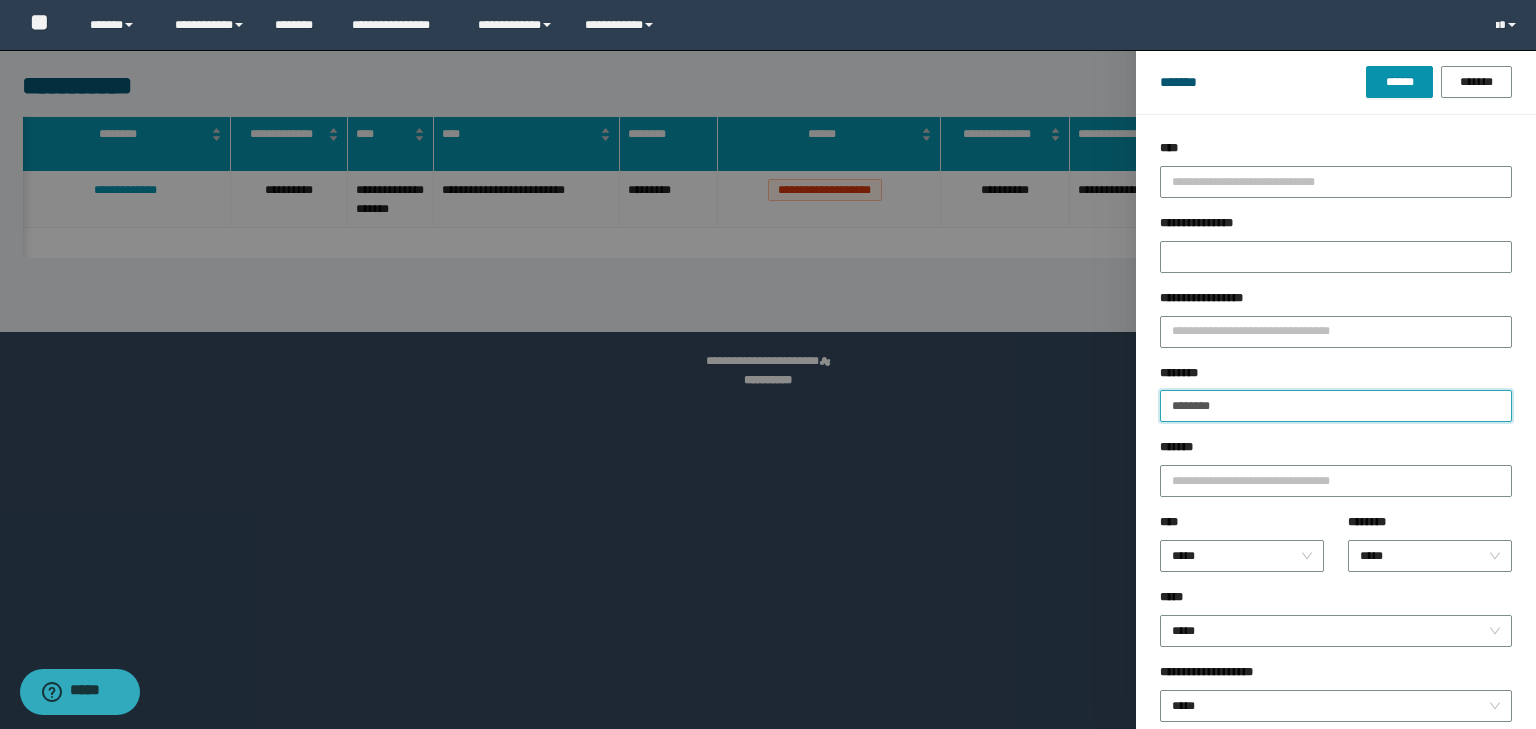 type on "********" 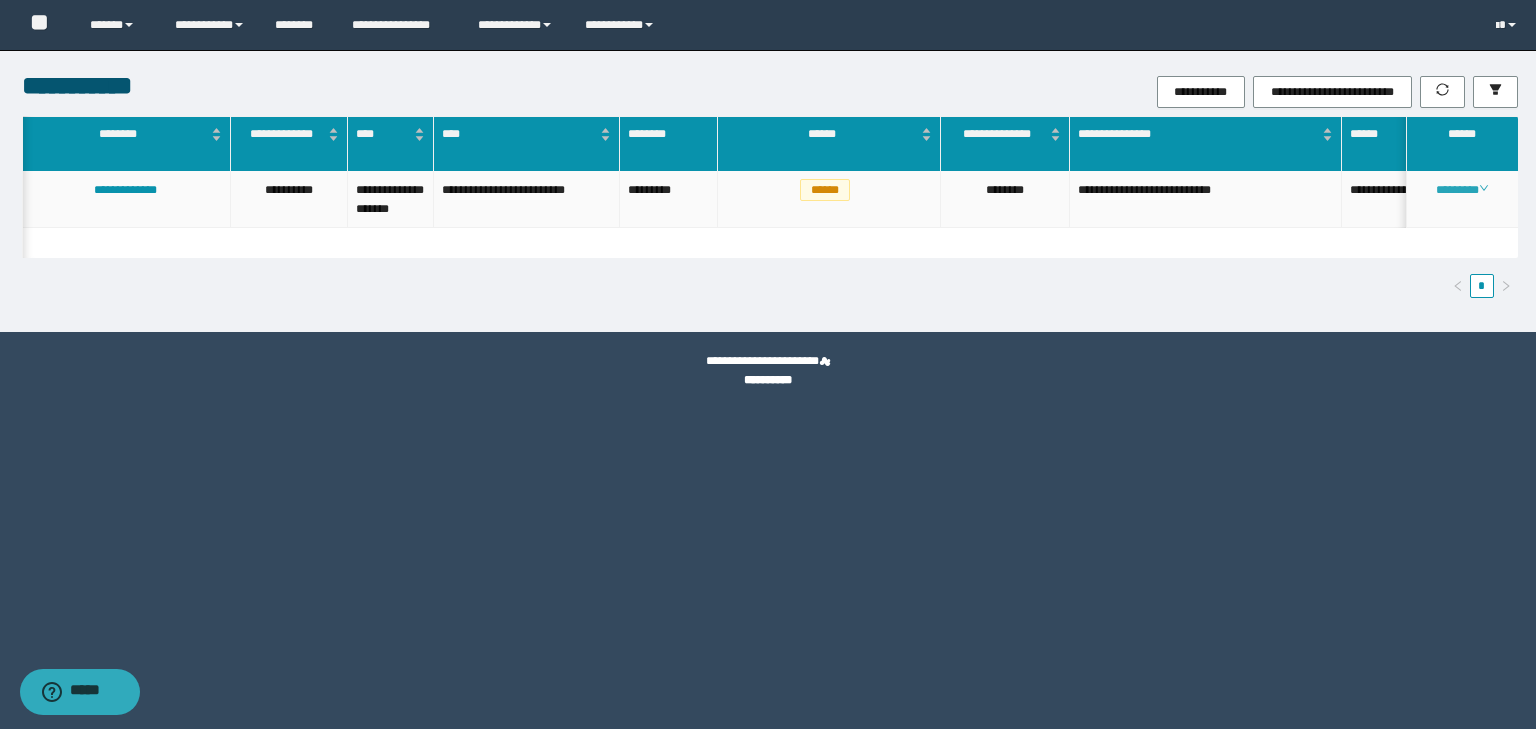 click on "********" at bounding box center (1462, 190) 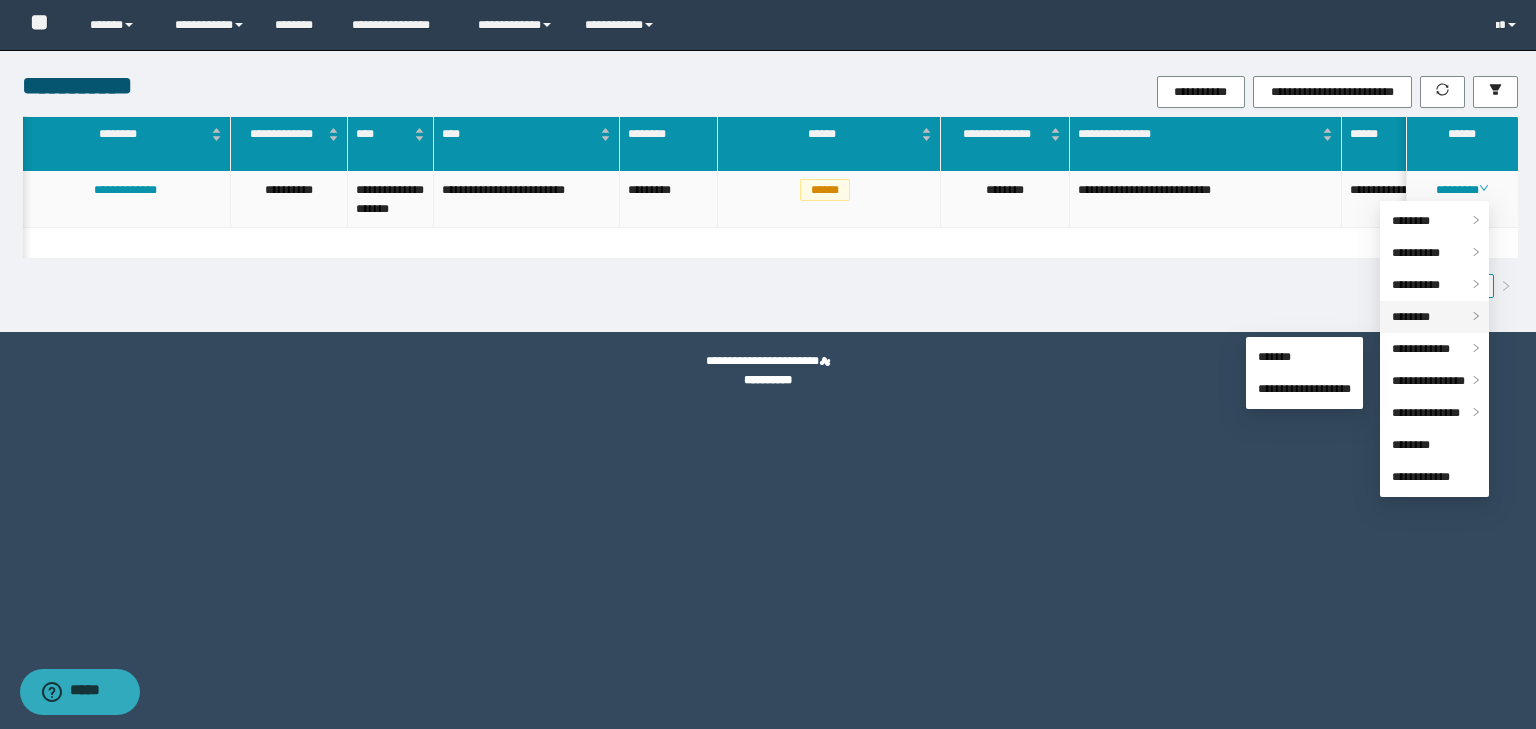 click on "********" at bounding box center [1411, 317] 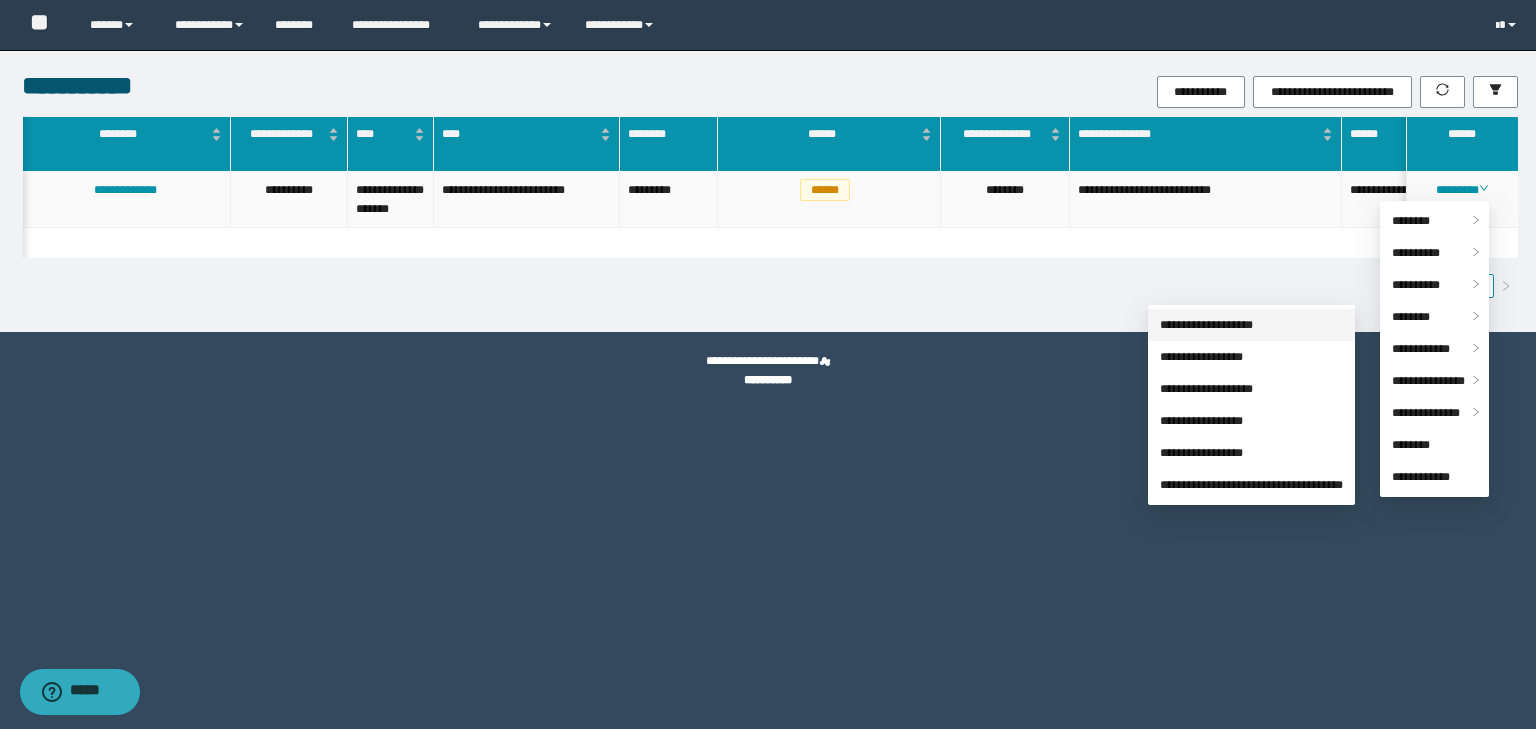 click on "**********" at bounding box center (1206, 325) 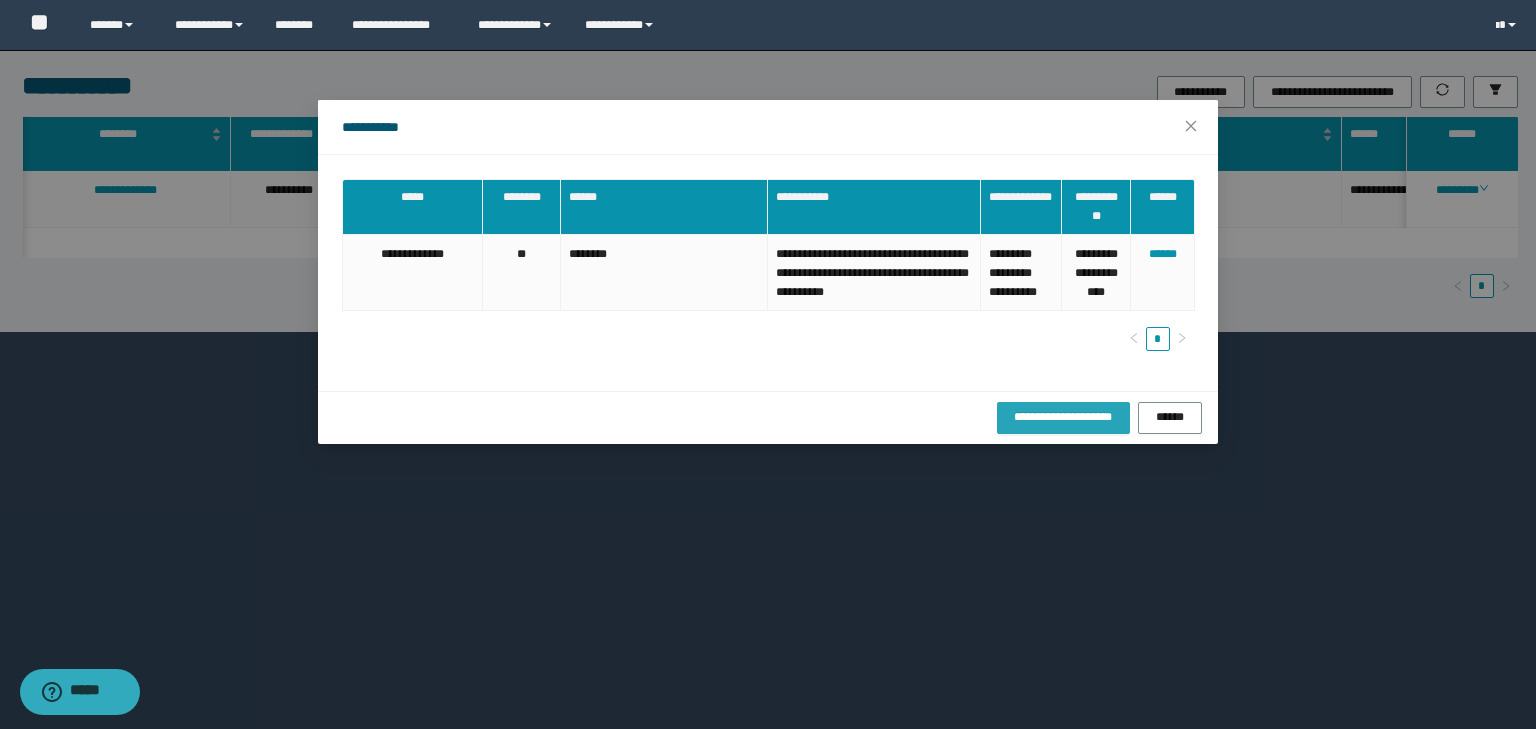 click on "**********" at bounding box center (1063, 417) 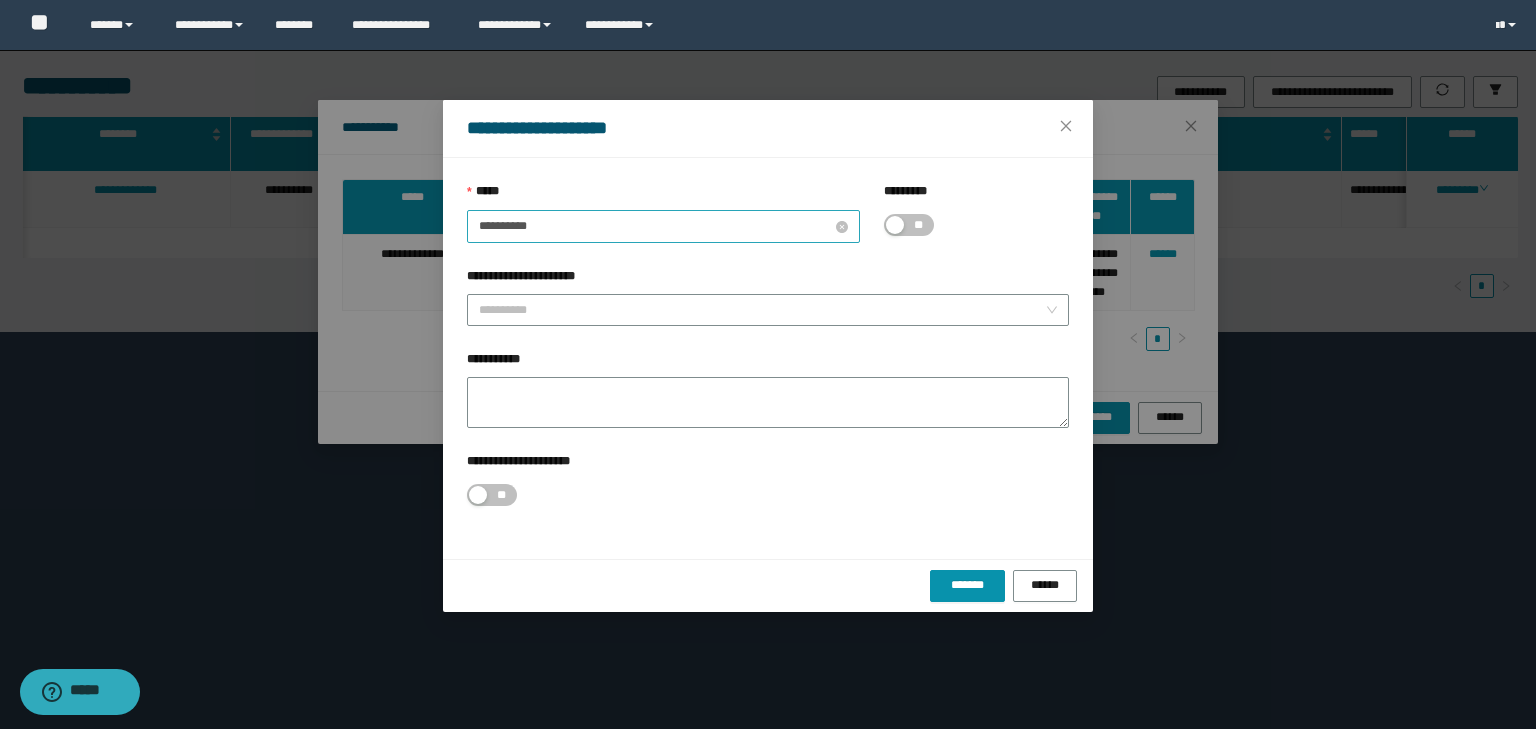 click on "**********" at bounding box center [655, 226] 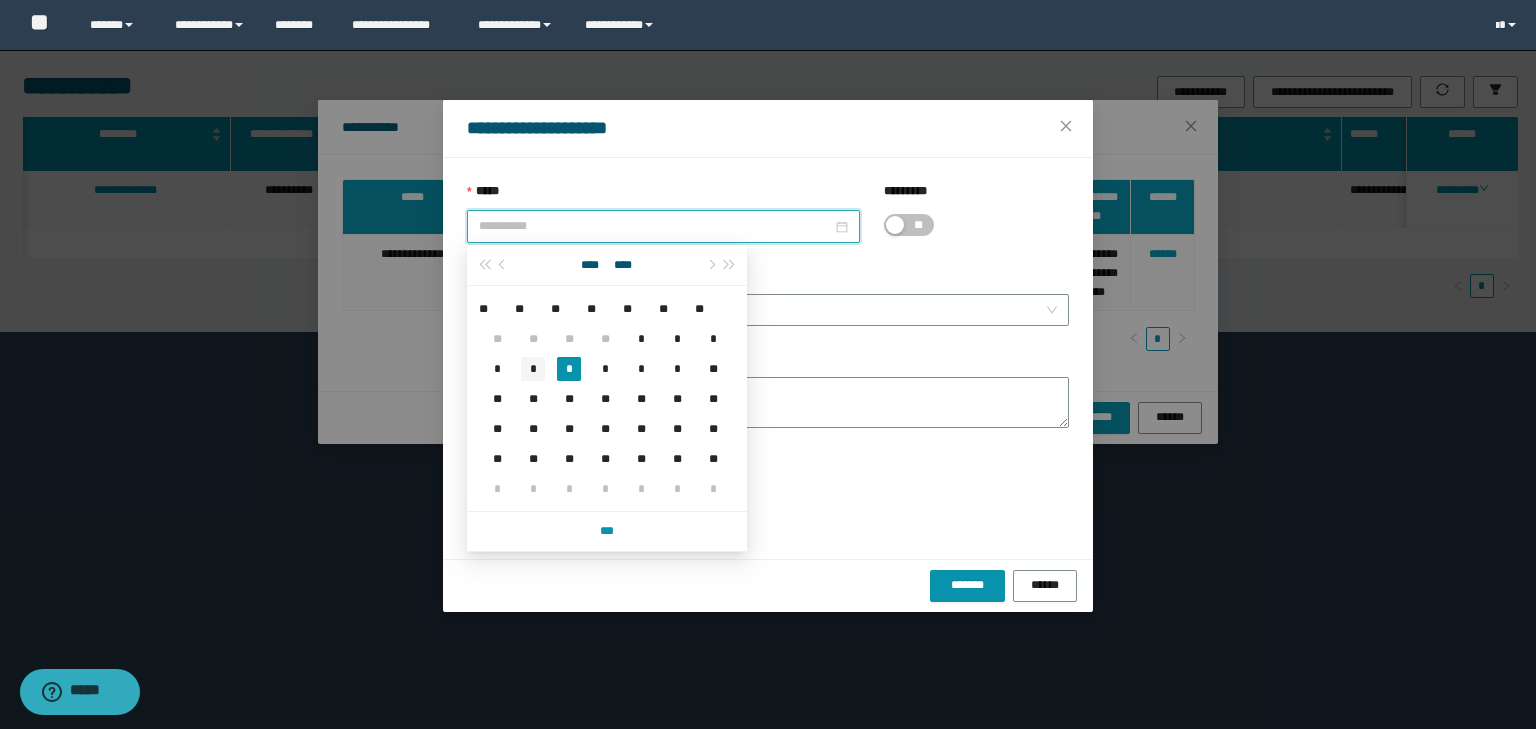 type on "**********" 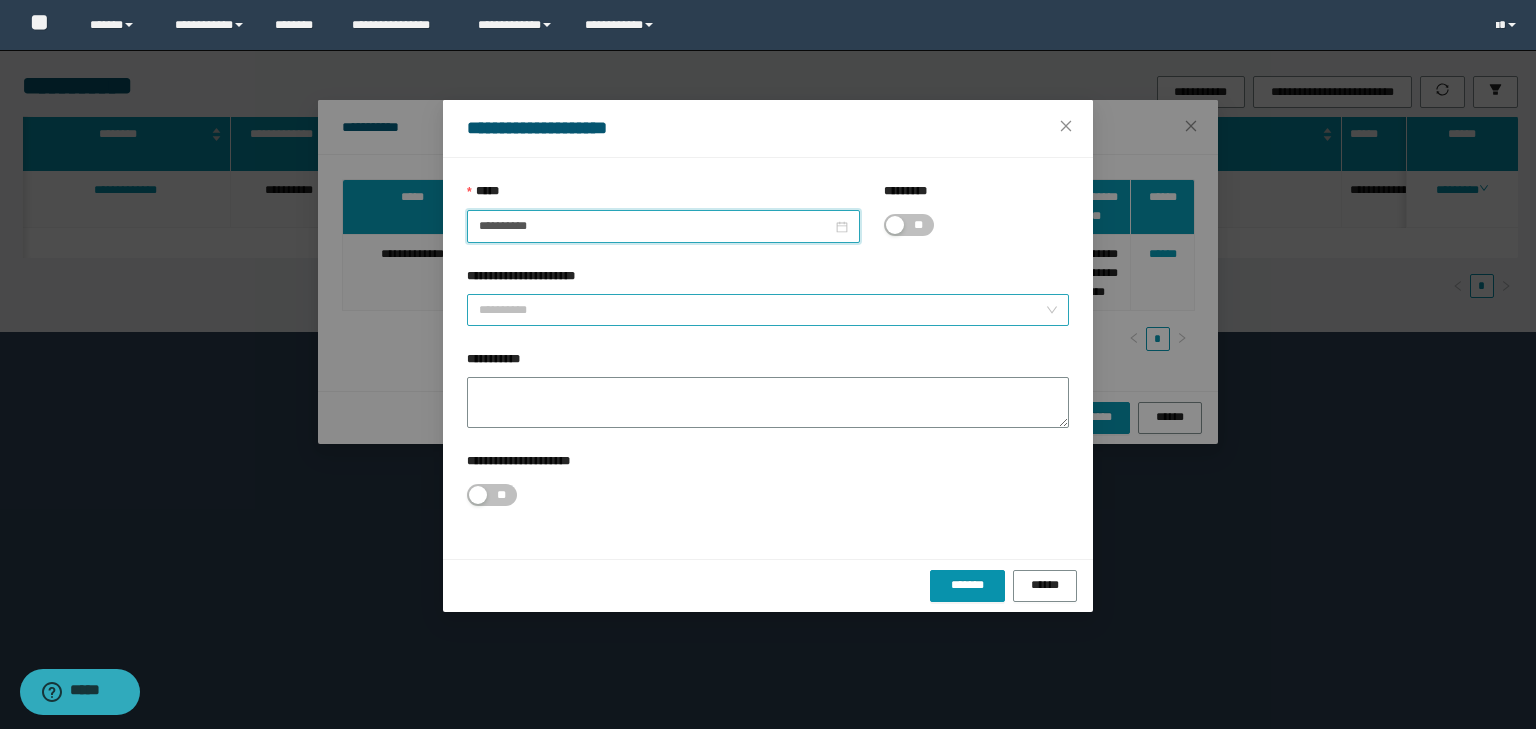 click on "**********" at bounding box center (762, 310) 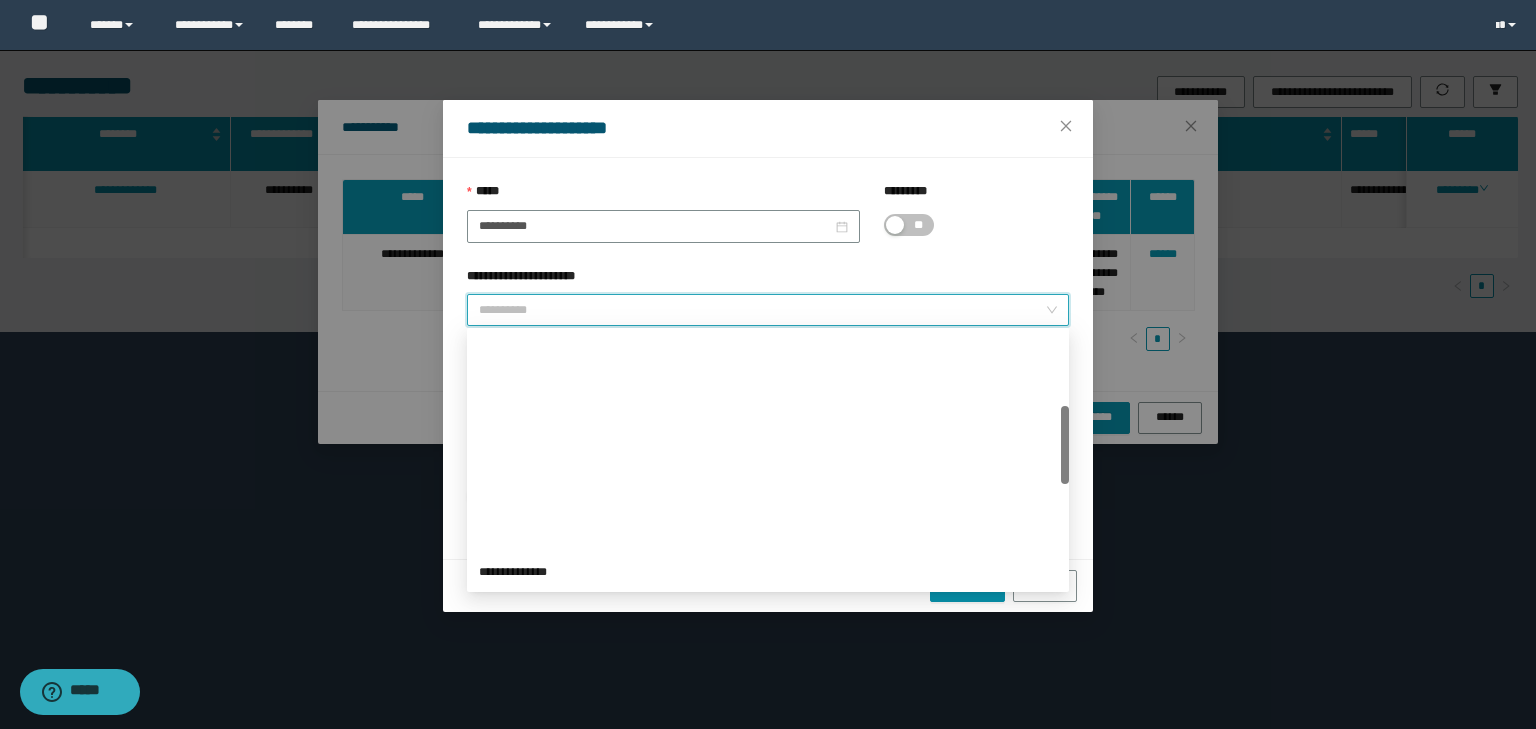 scroll, scrollTop: 240, scrollLeft: 0, axis: vertical 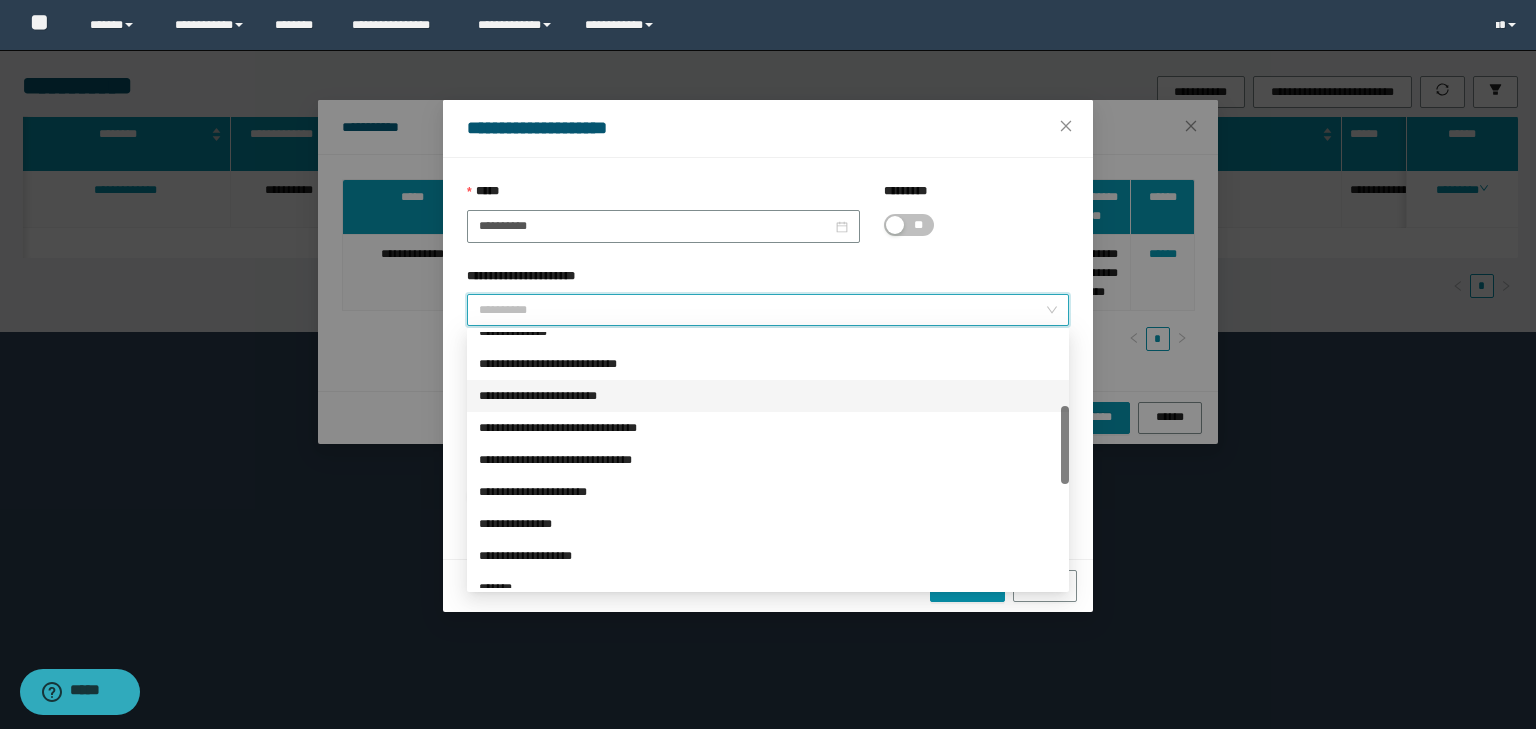 click on "**********" at bounding box center [768, 396] 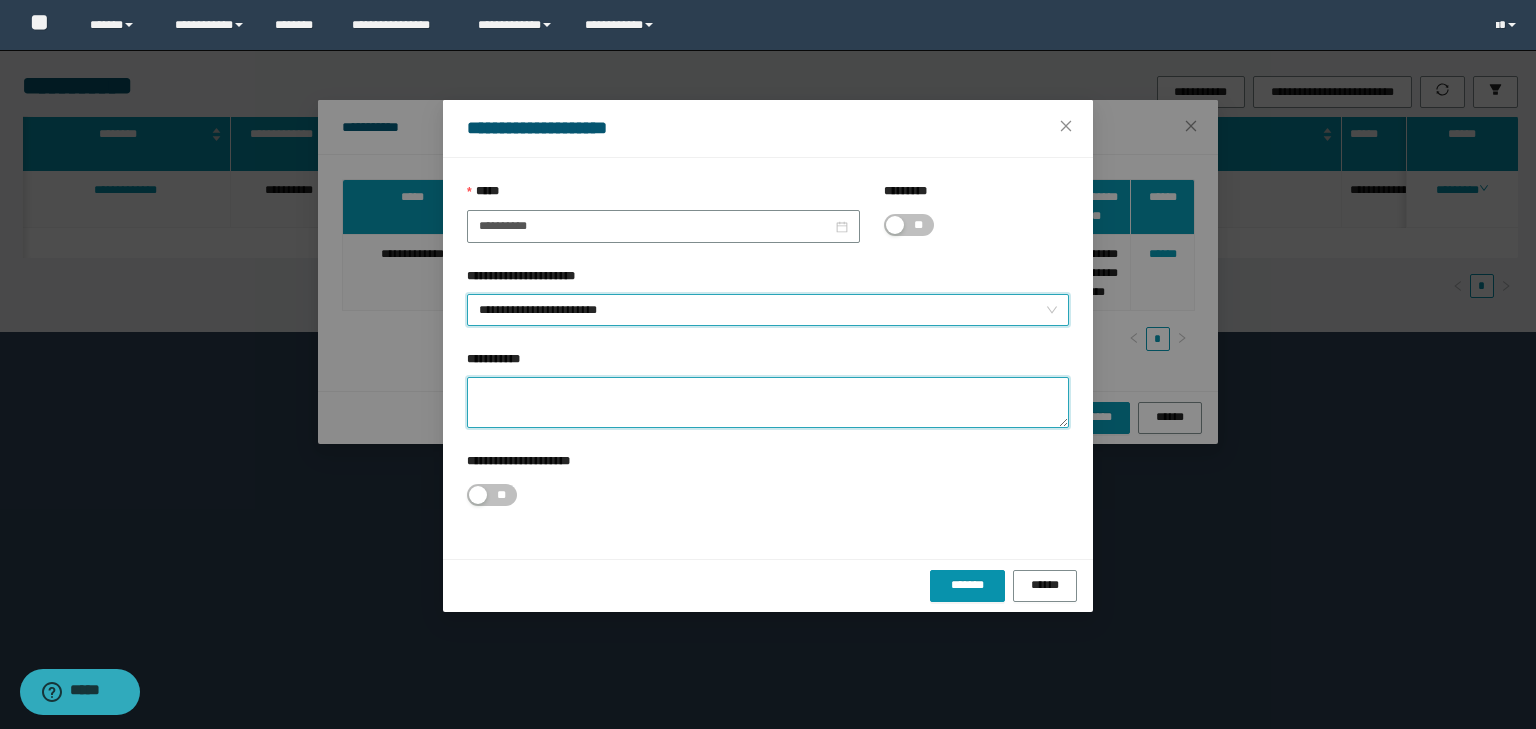 click on "**********" at bounding box center [768, 402] 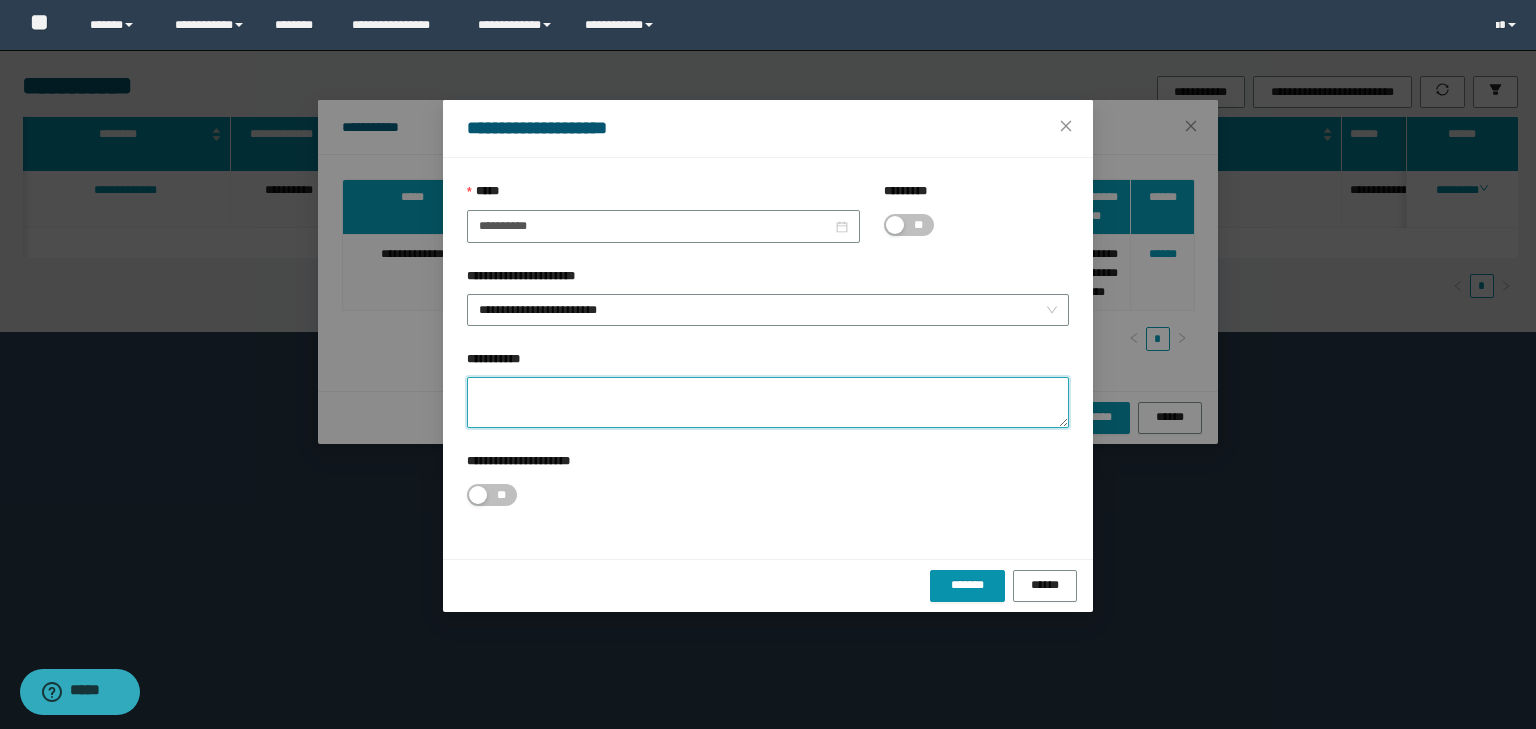 paste on "**********" 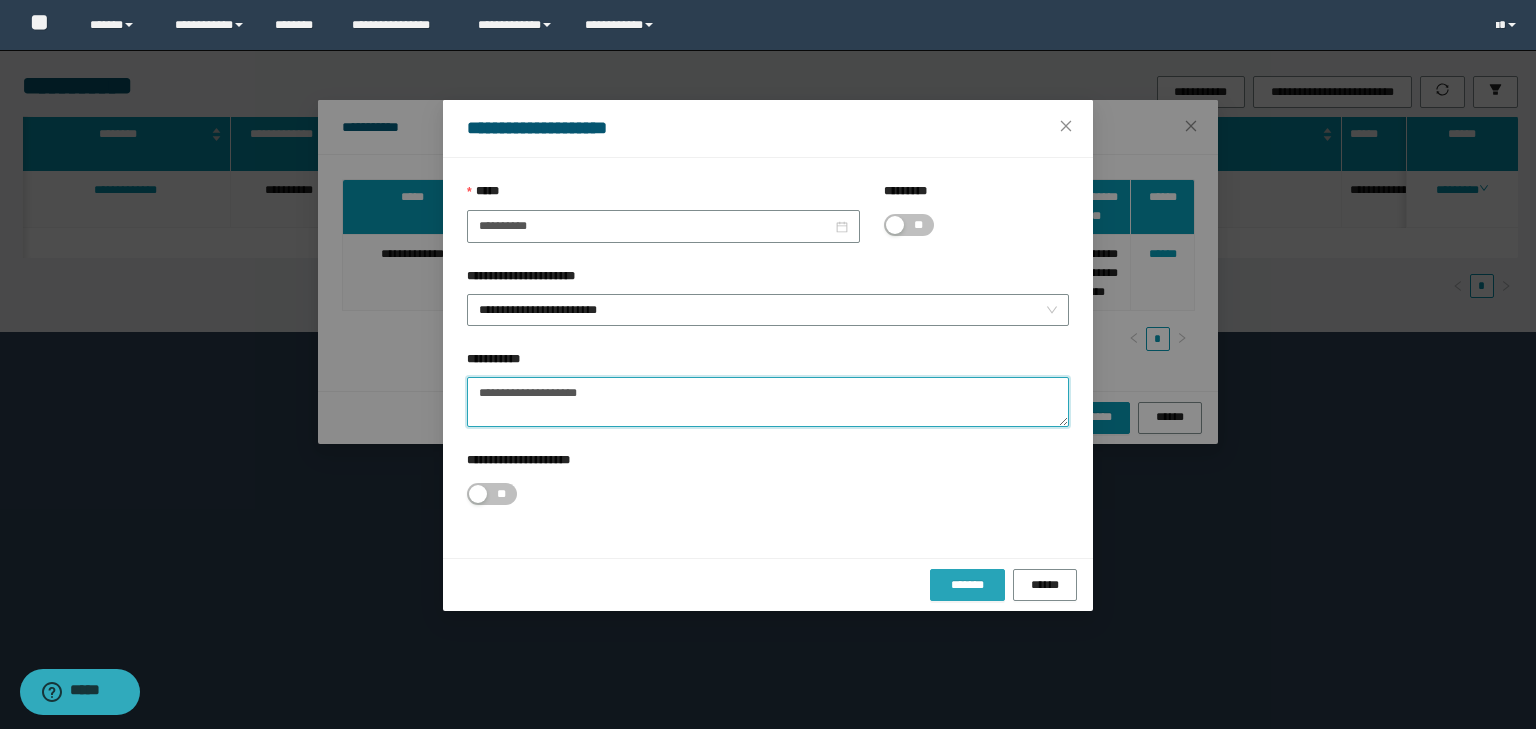 type on "**********" 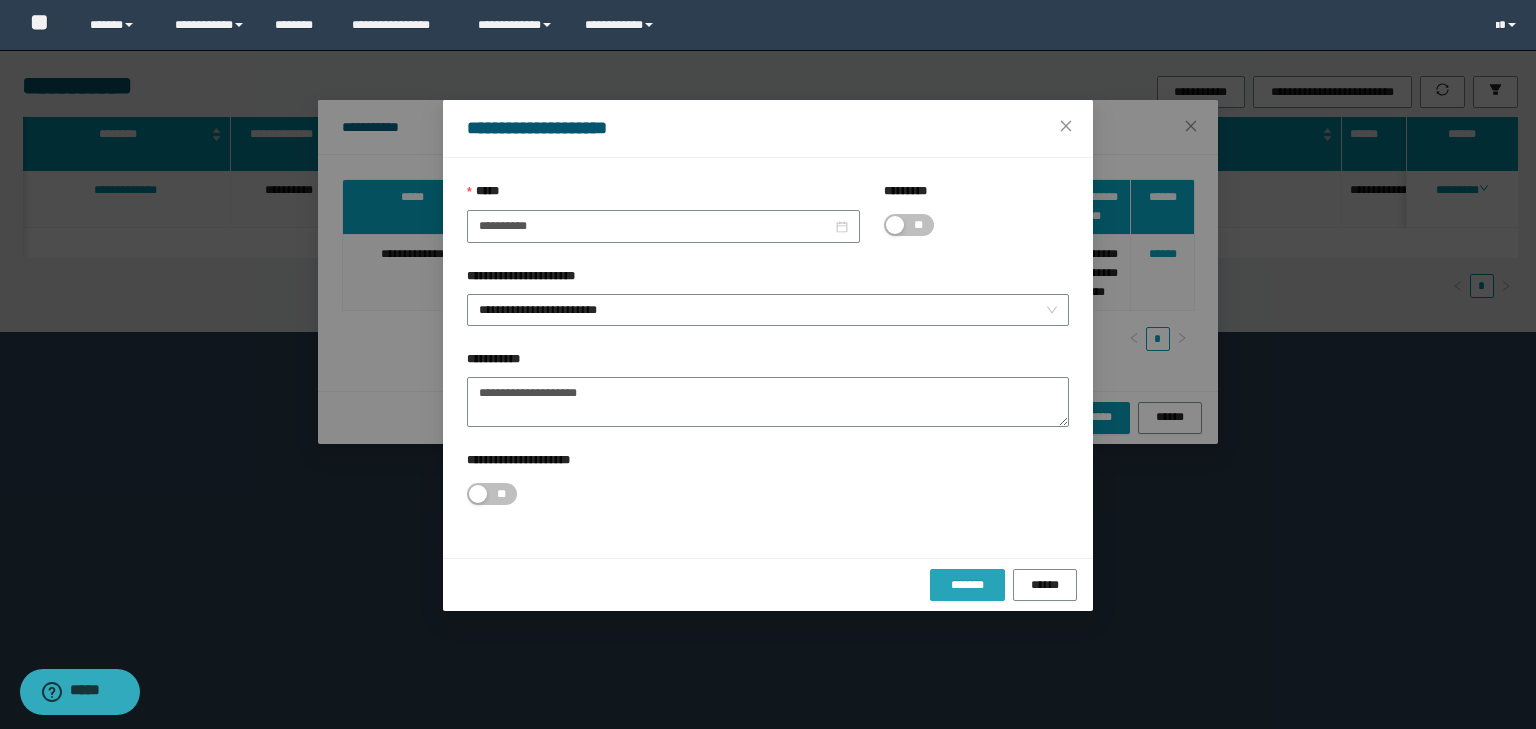 click on "*******" at bounding box center (967, 585) 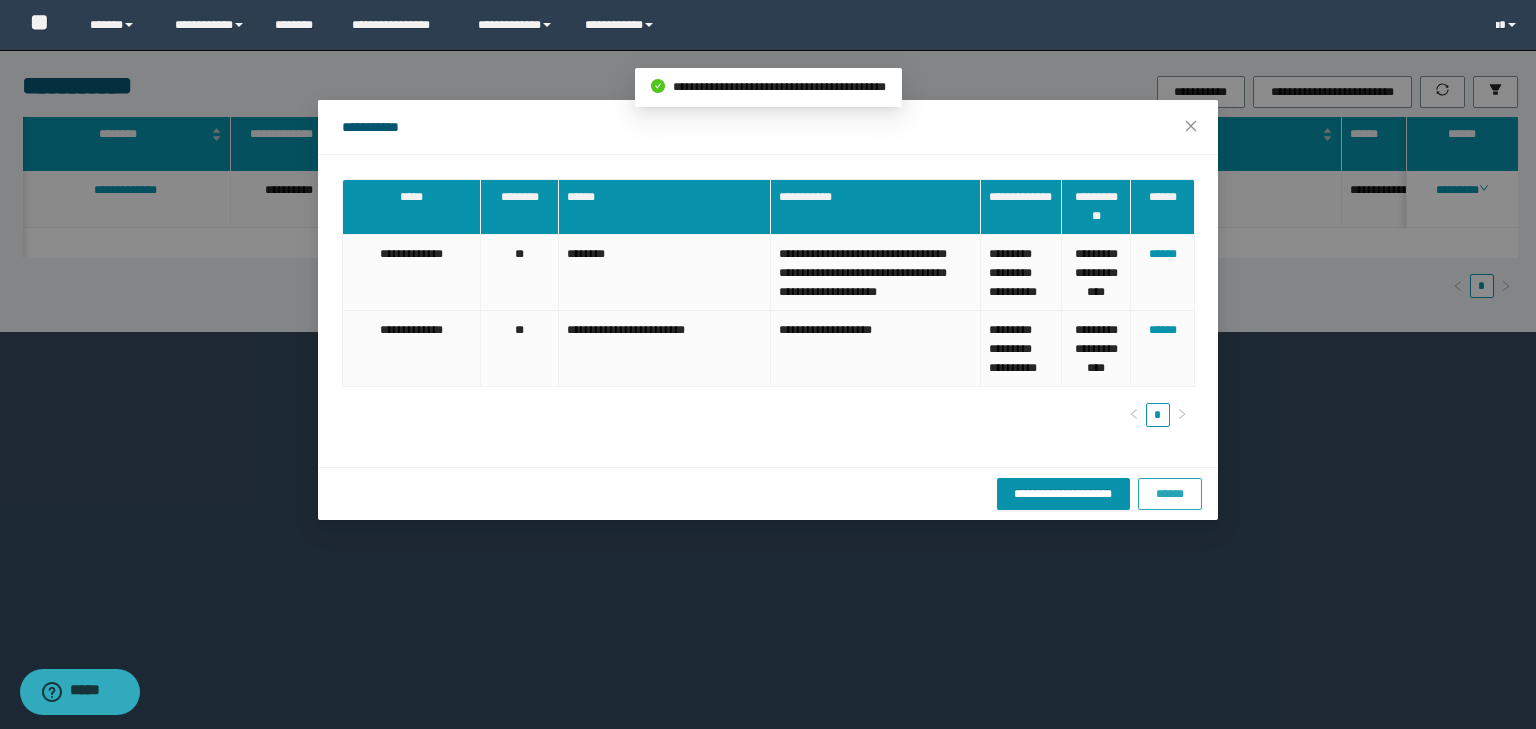 click on "******" at bounding box center [1170, 494] 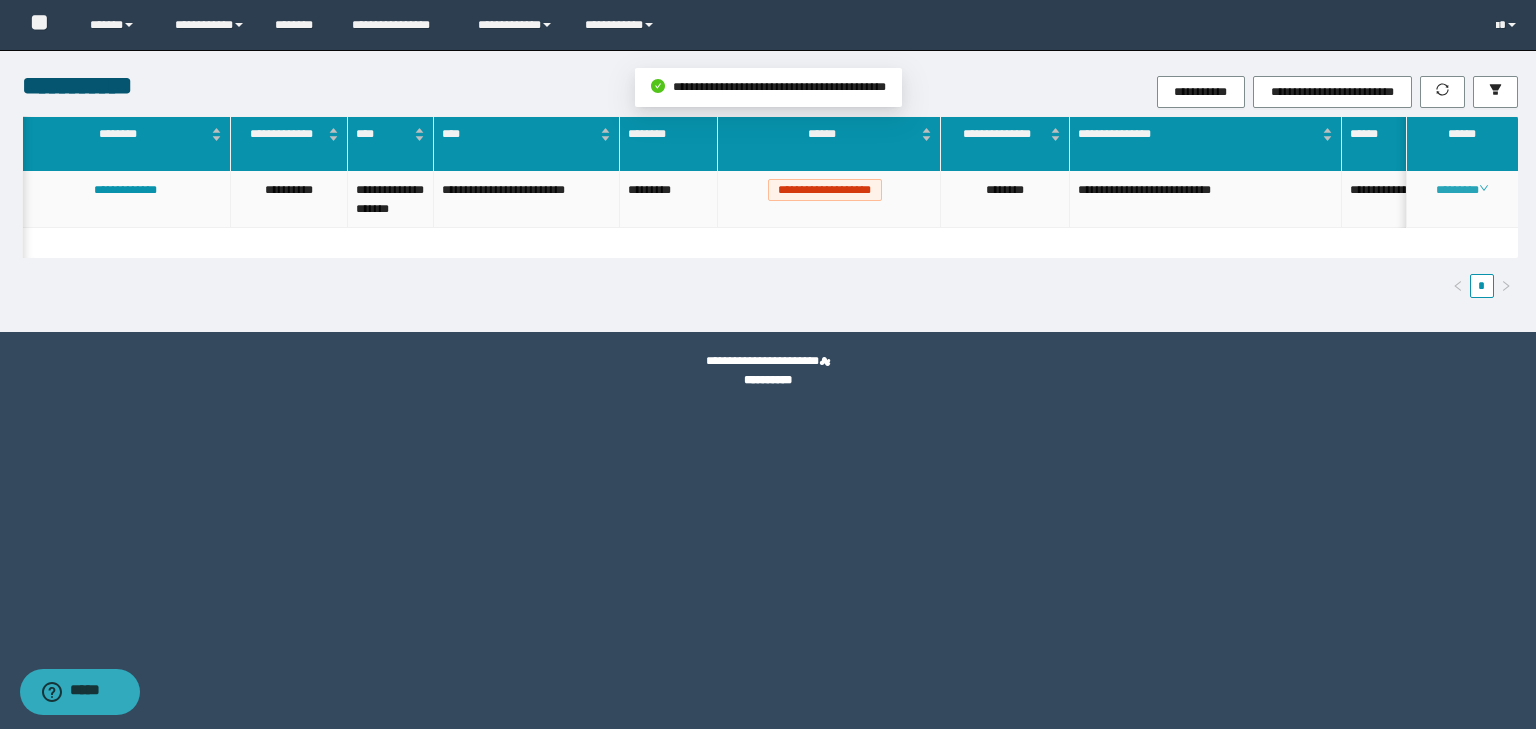 click on "********" at bounding box center (1462, 190) 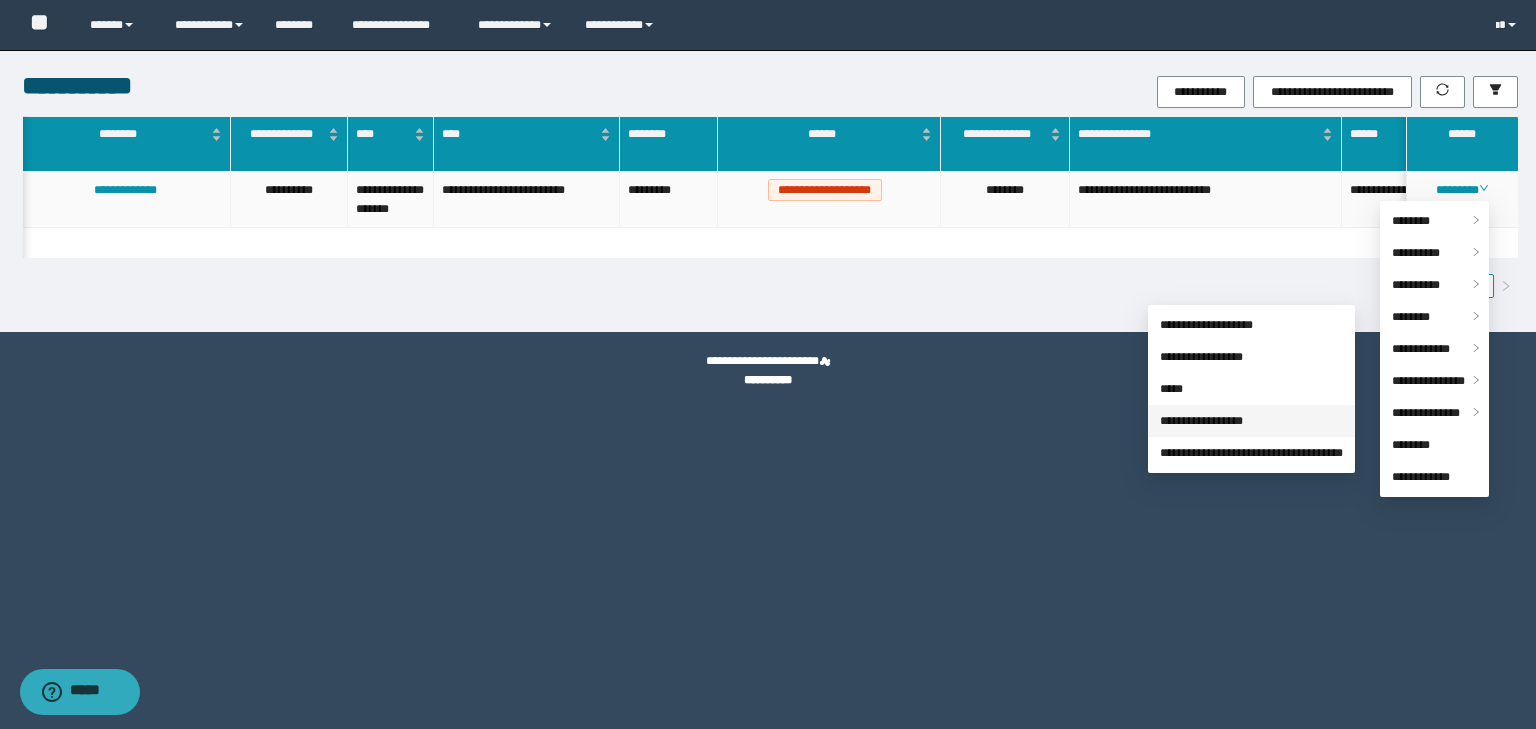 click on "**********" at bounding box center [1201, 421] 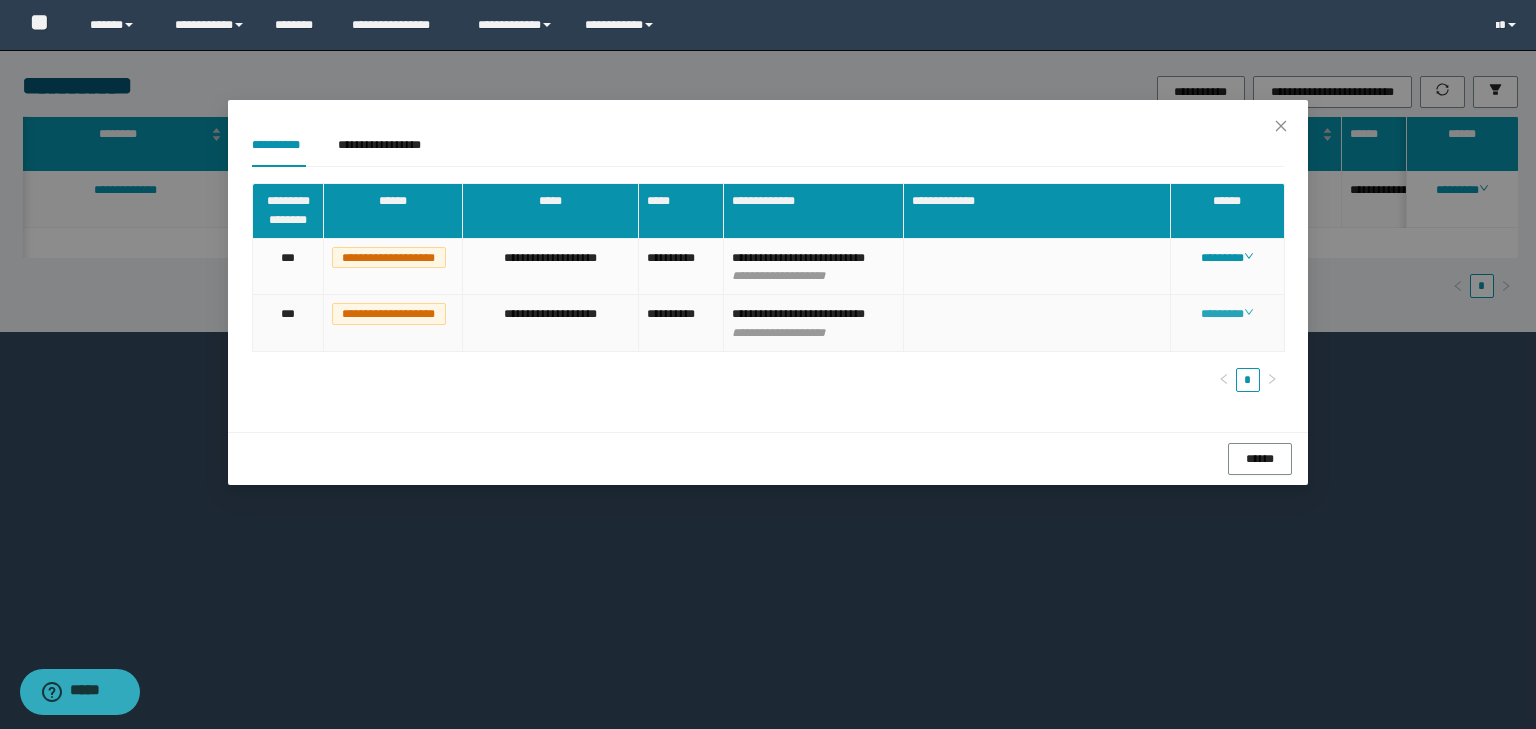 click on "********" at bounding box center (1227, 314) 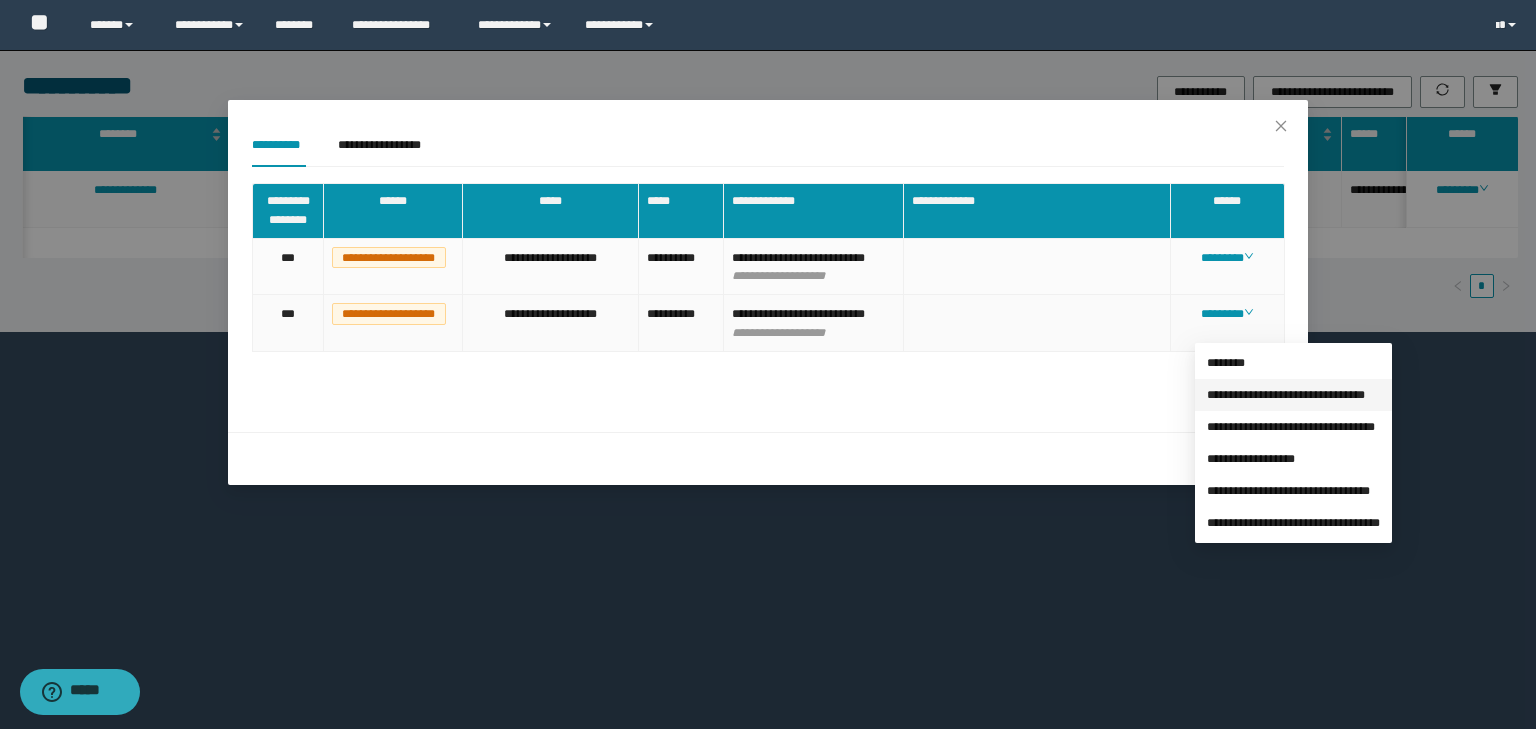 click on "**********" at bounding box center [1286, 395] 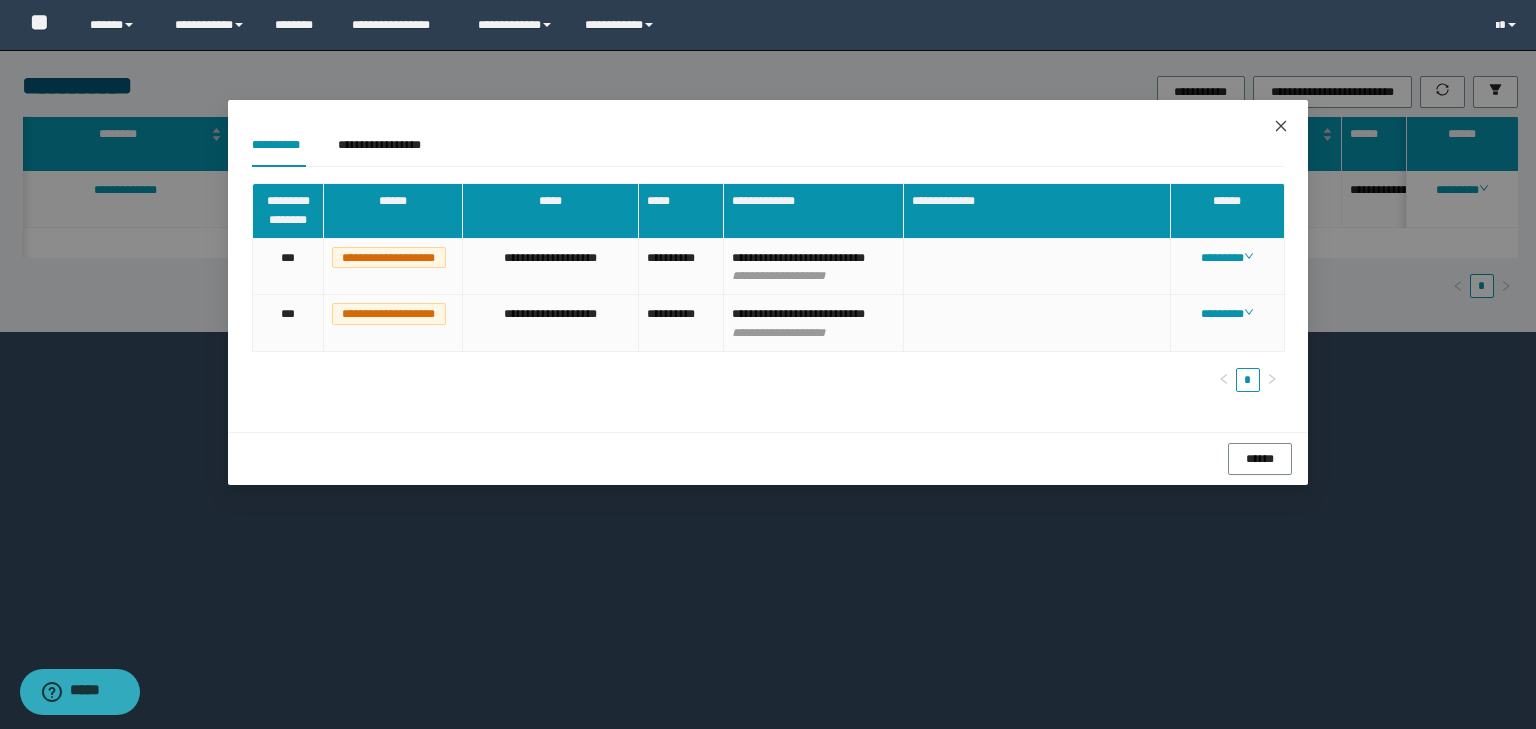 click 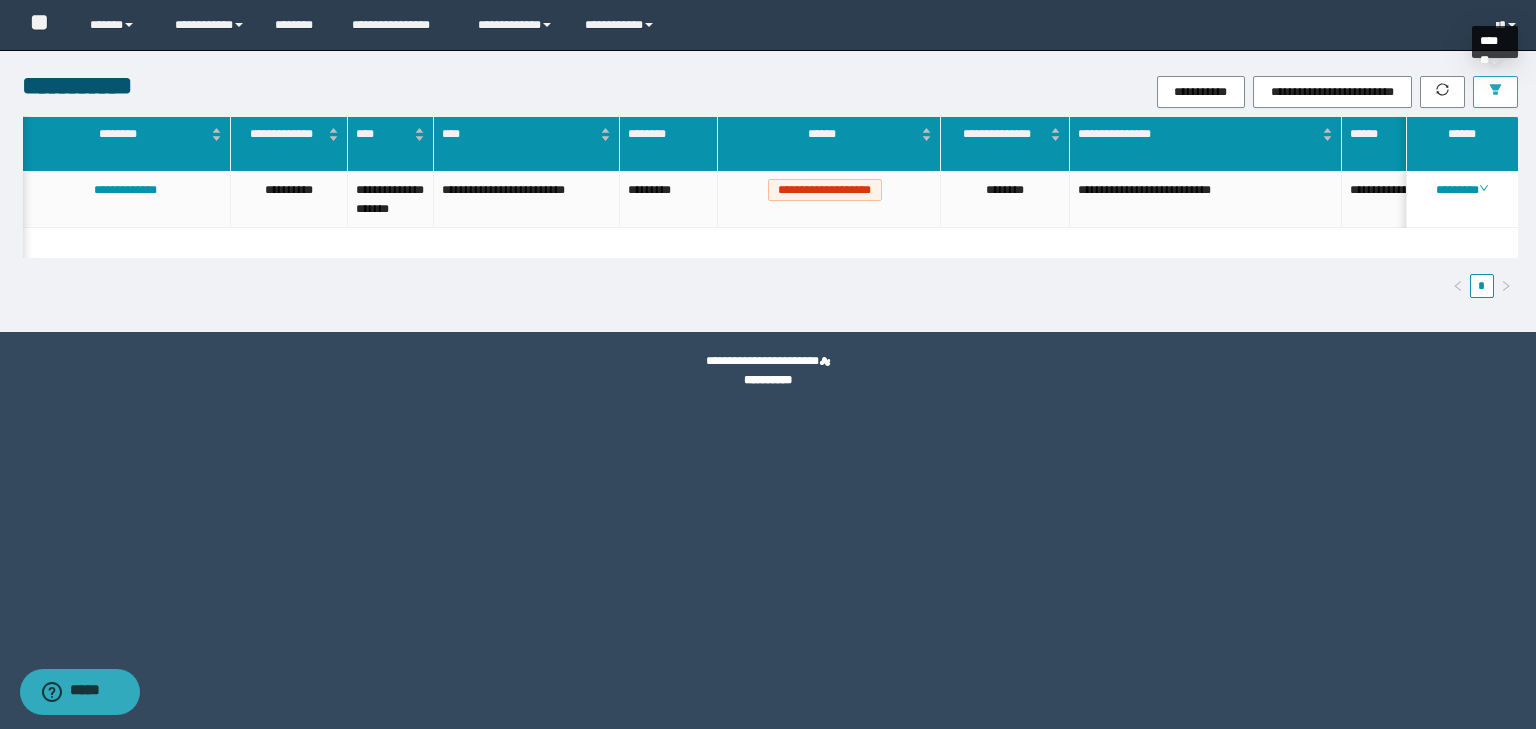 drag, startPoint x: 1503, startPoint y: 97, endPoint x: 1463, endPoint y: 162, distance: 76.321686 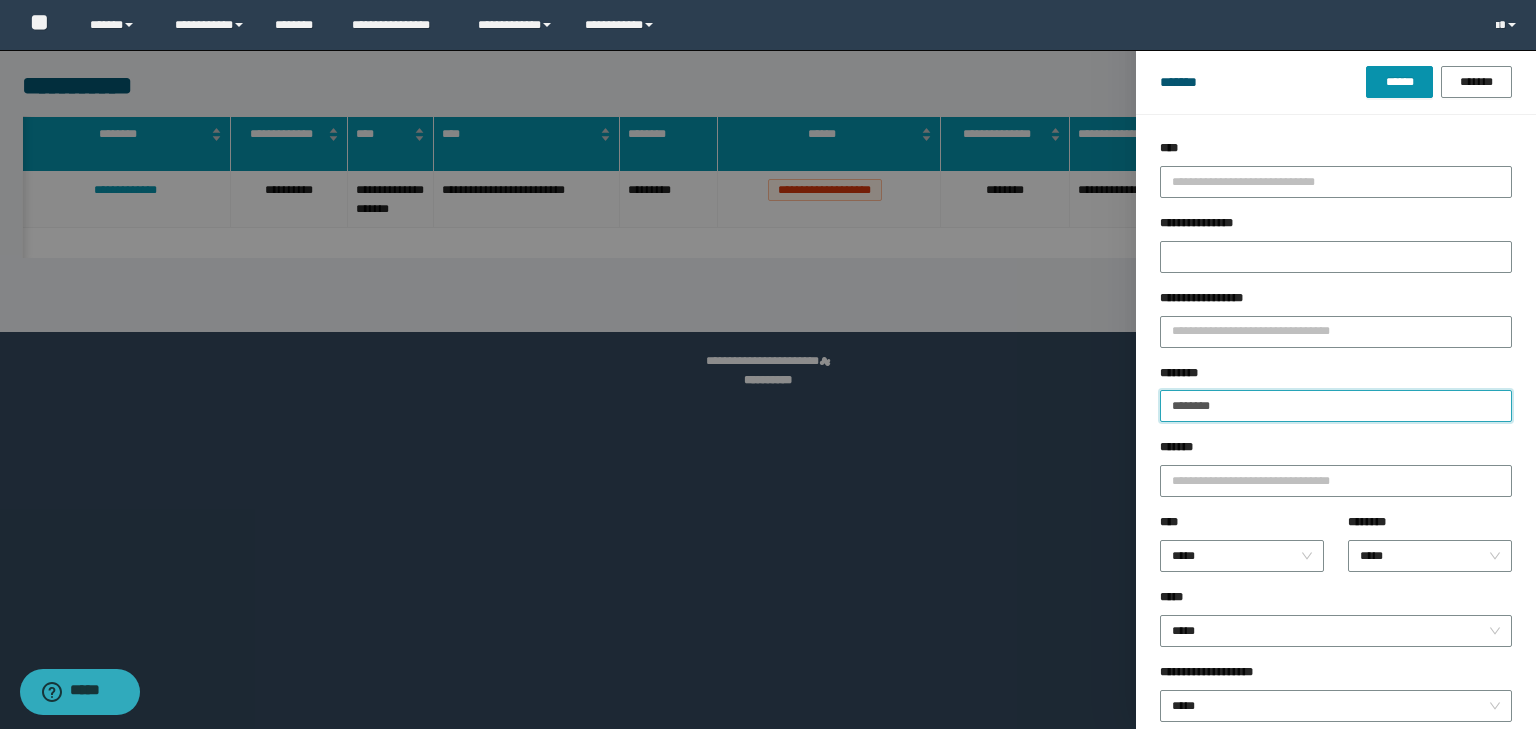 drag, startPoint x: 1244, startPoint y: 407, endPoint x: 1096, endPoint y: 405, distance: 148.01352 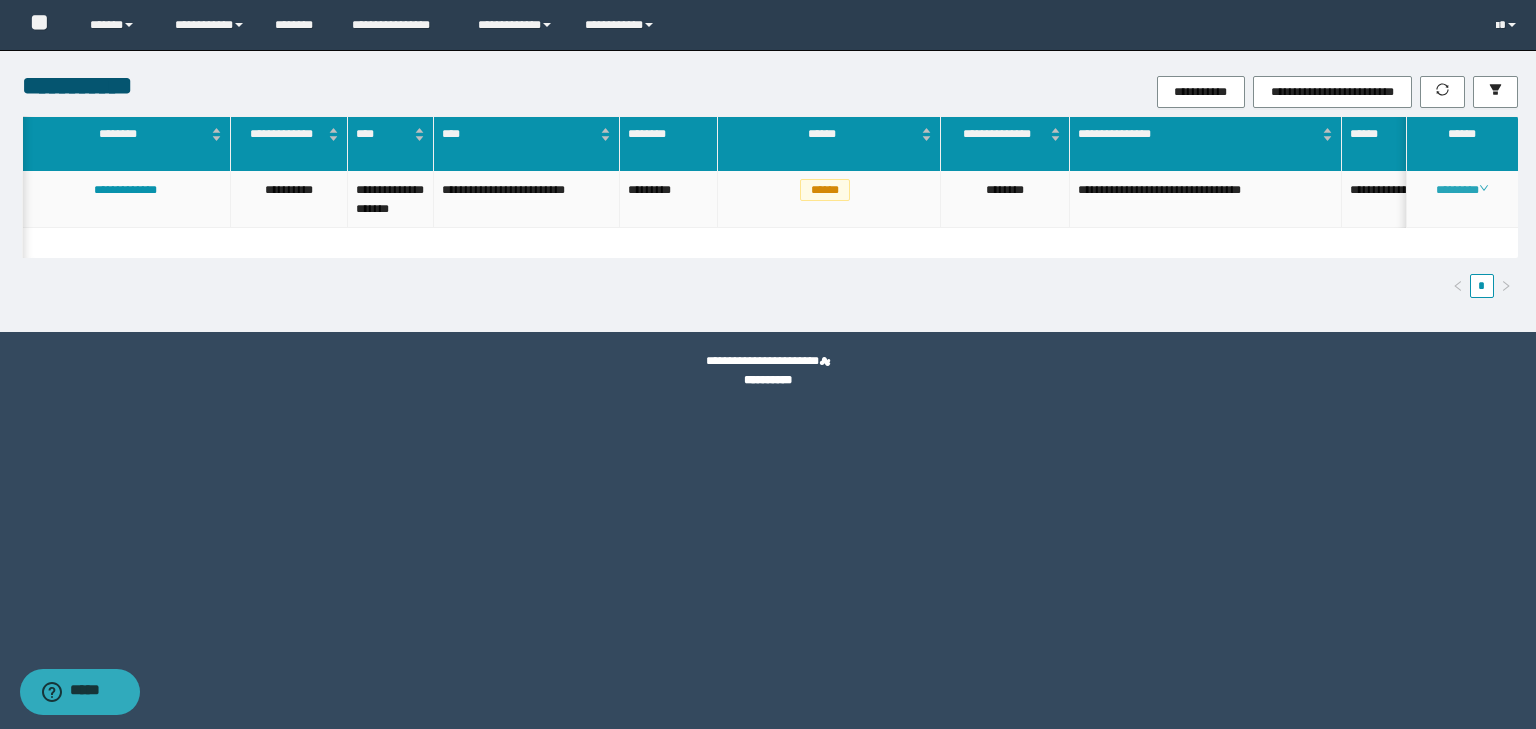 click on "********" at bounding box center [1462, 190] 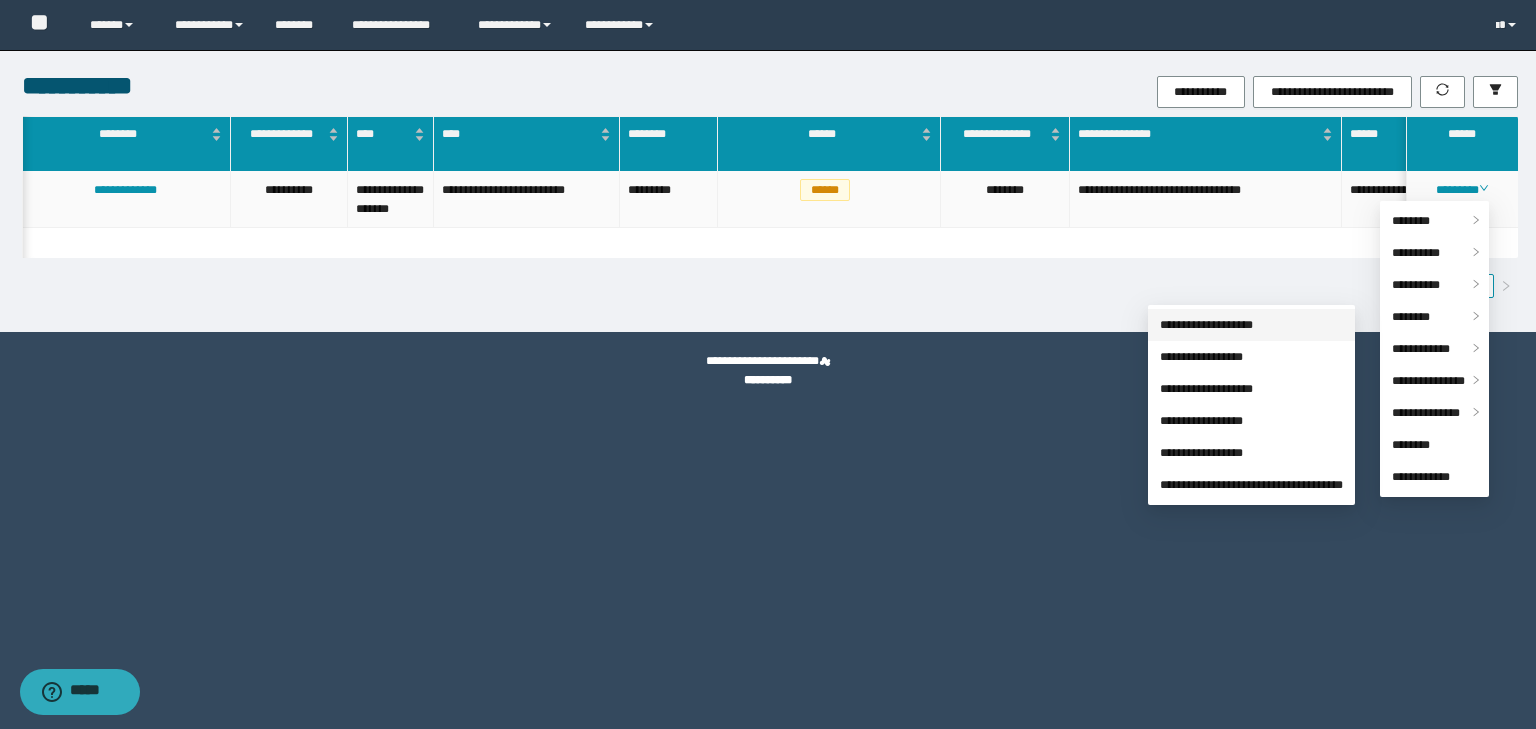 click on "**********" at bounding box center (1206, 325) 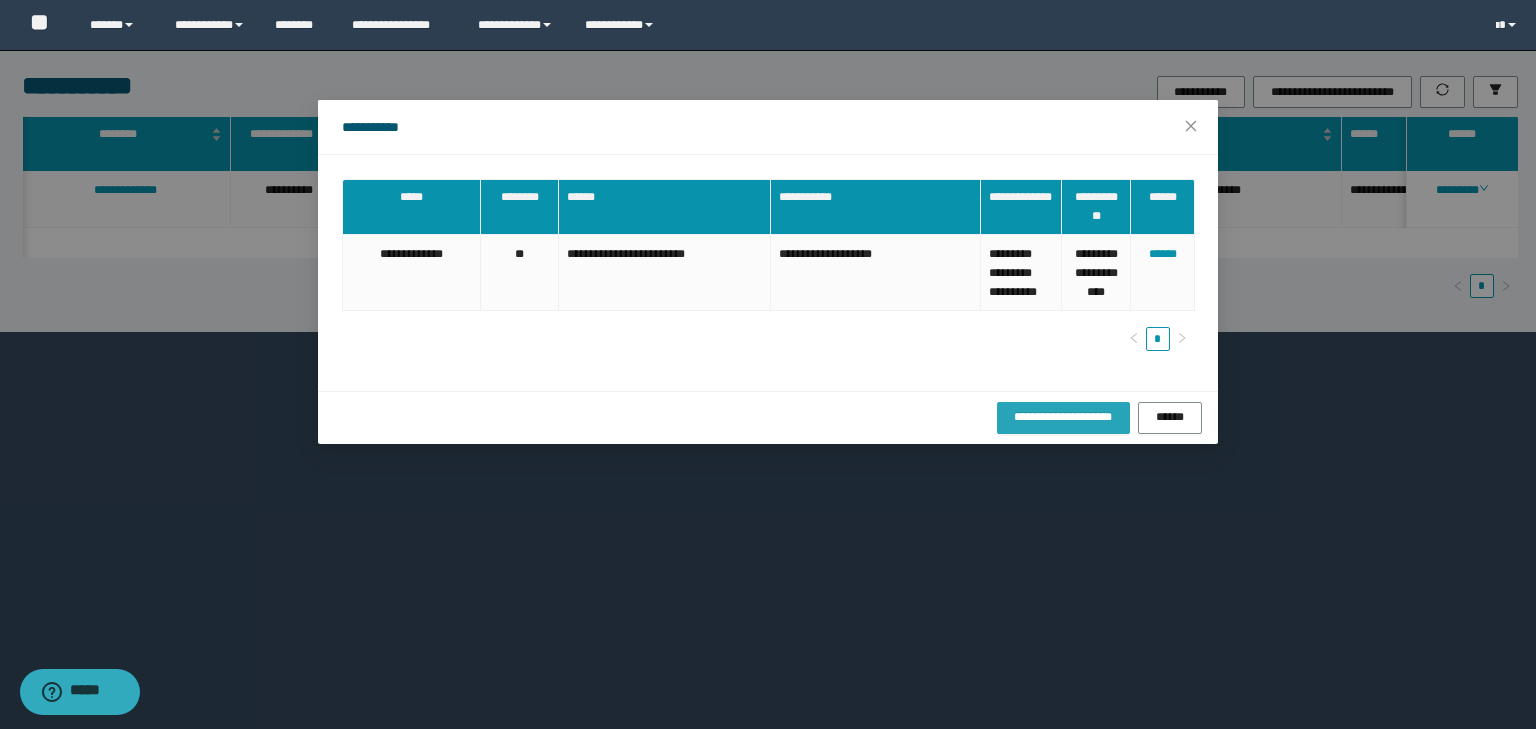 click on "**********" at bounding box center [1063, 417] 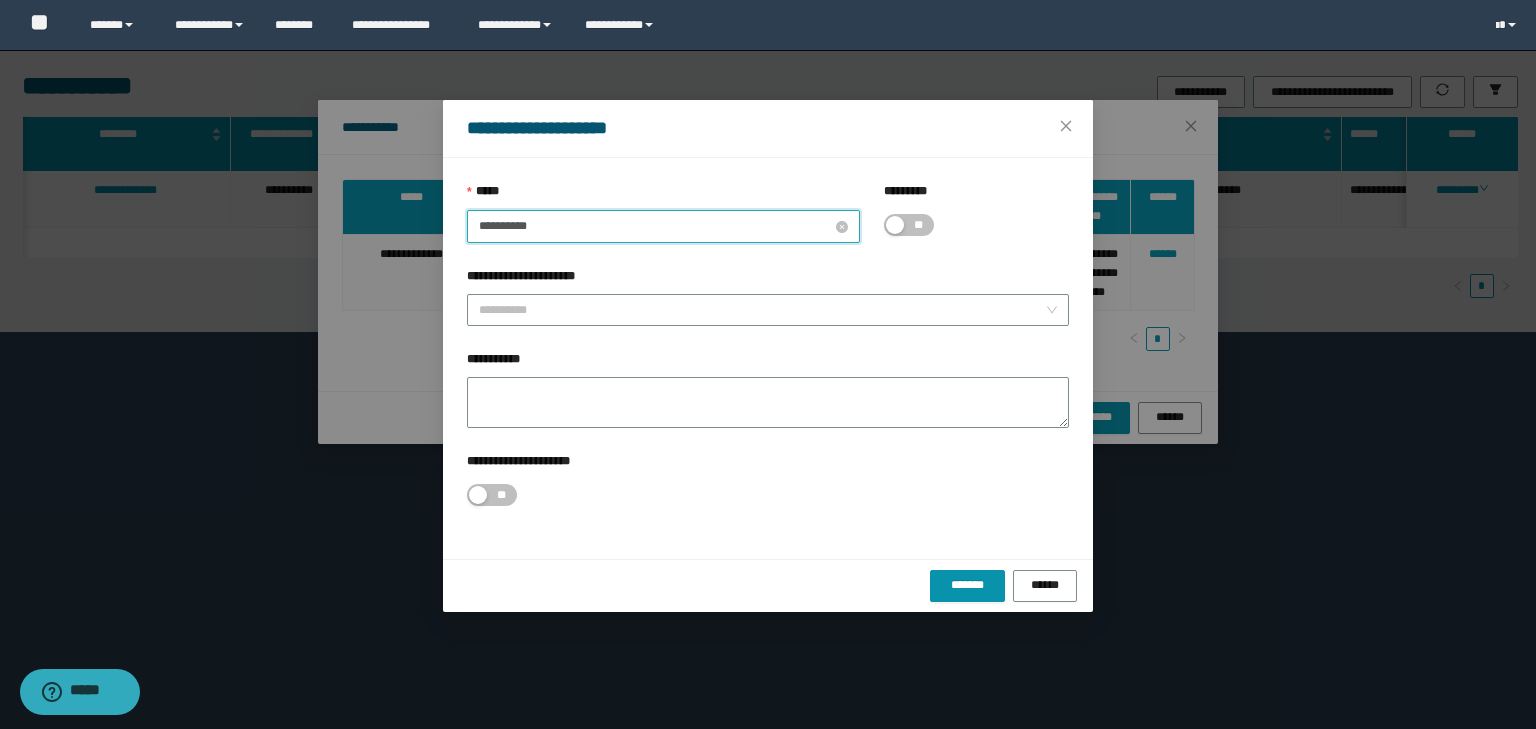click on "**********" at bounding box center (655, 226) 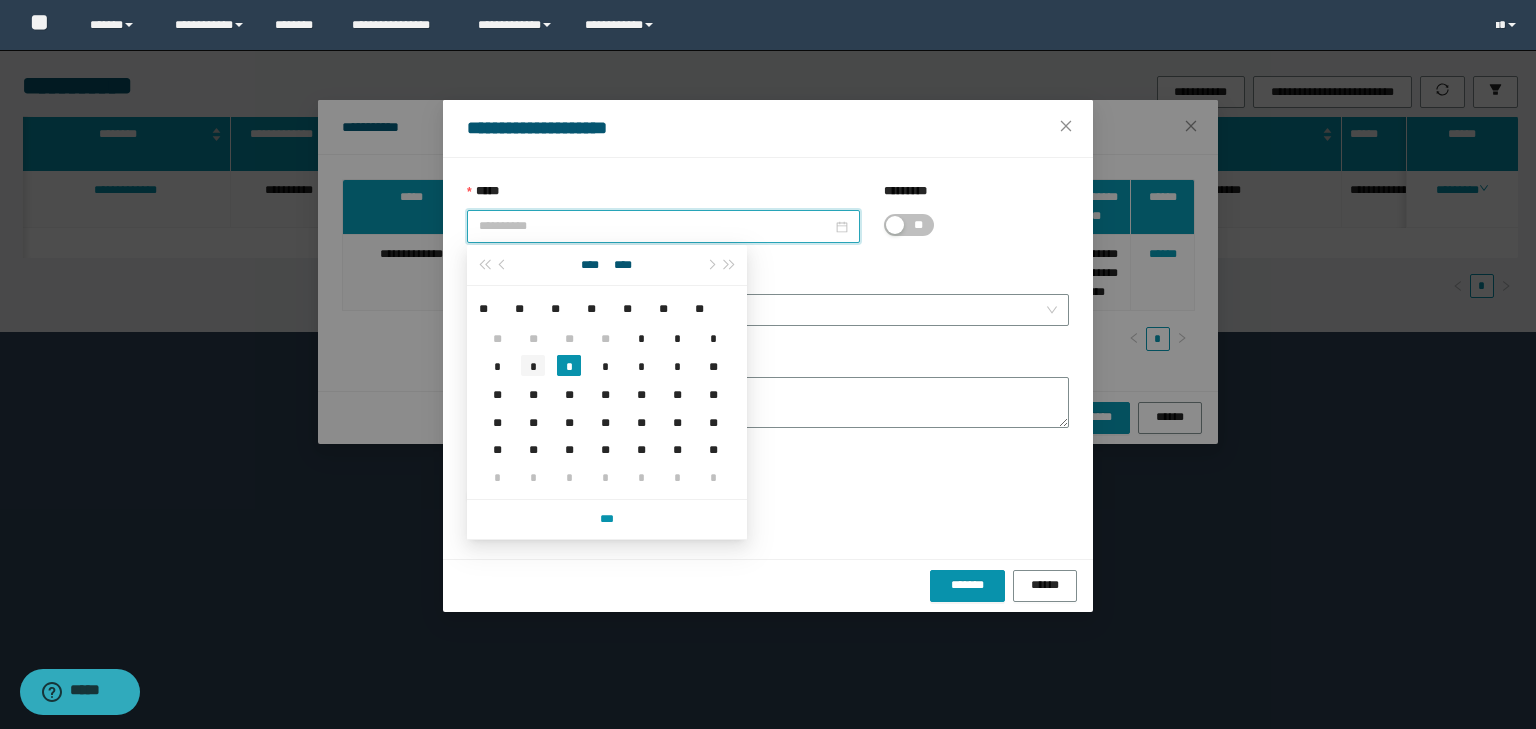 type on "**********" 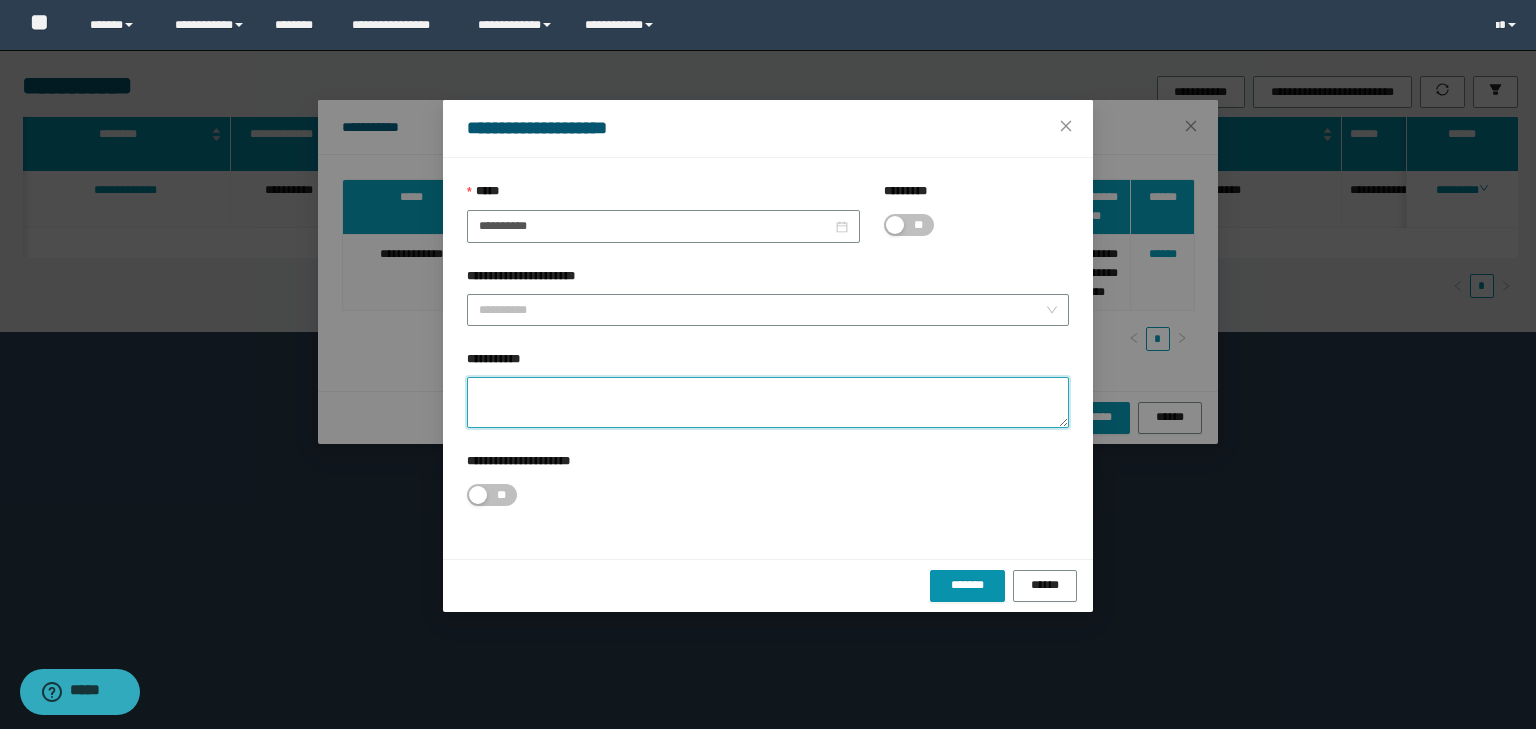 click on "**********" at bounding box center (768, 402) 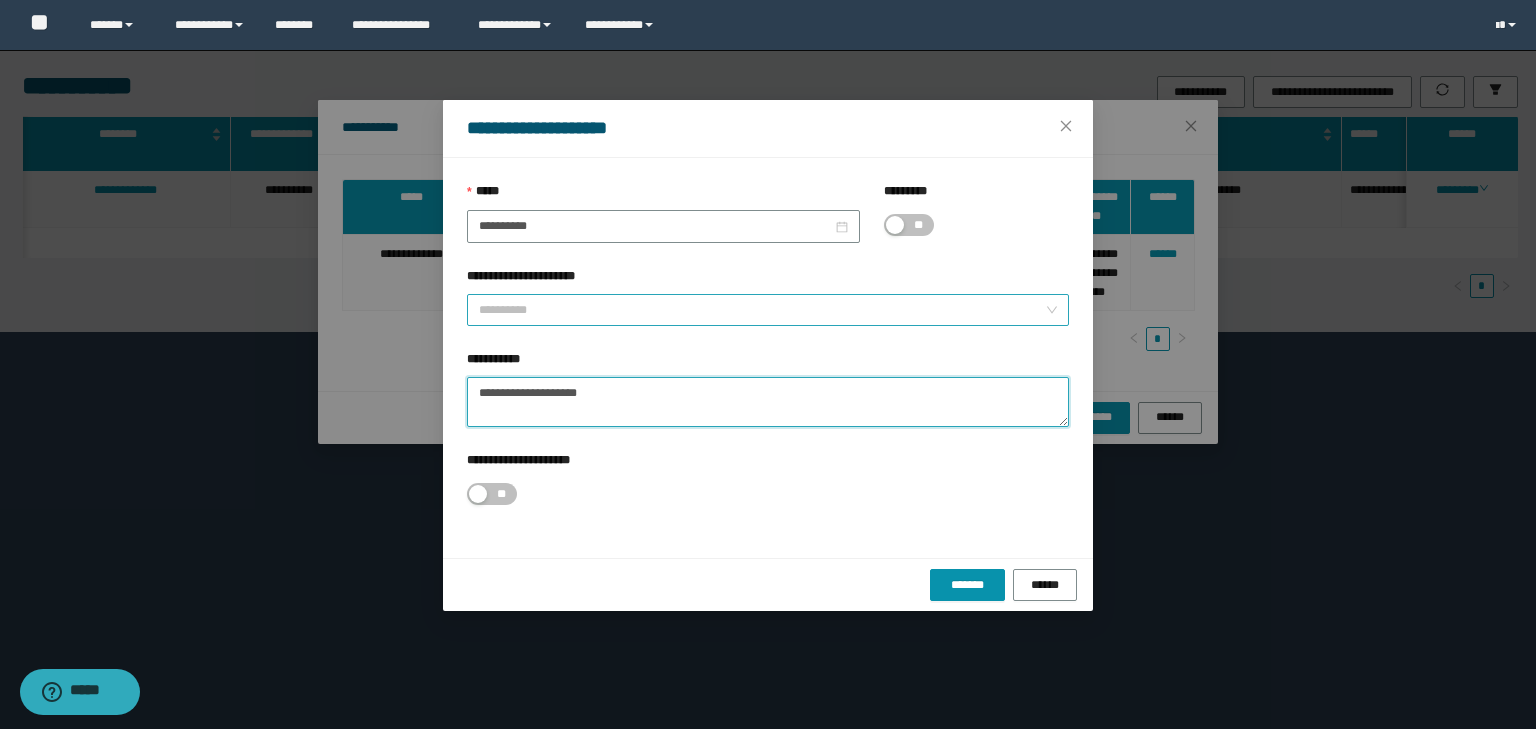 type on "**********" 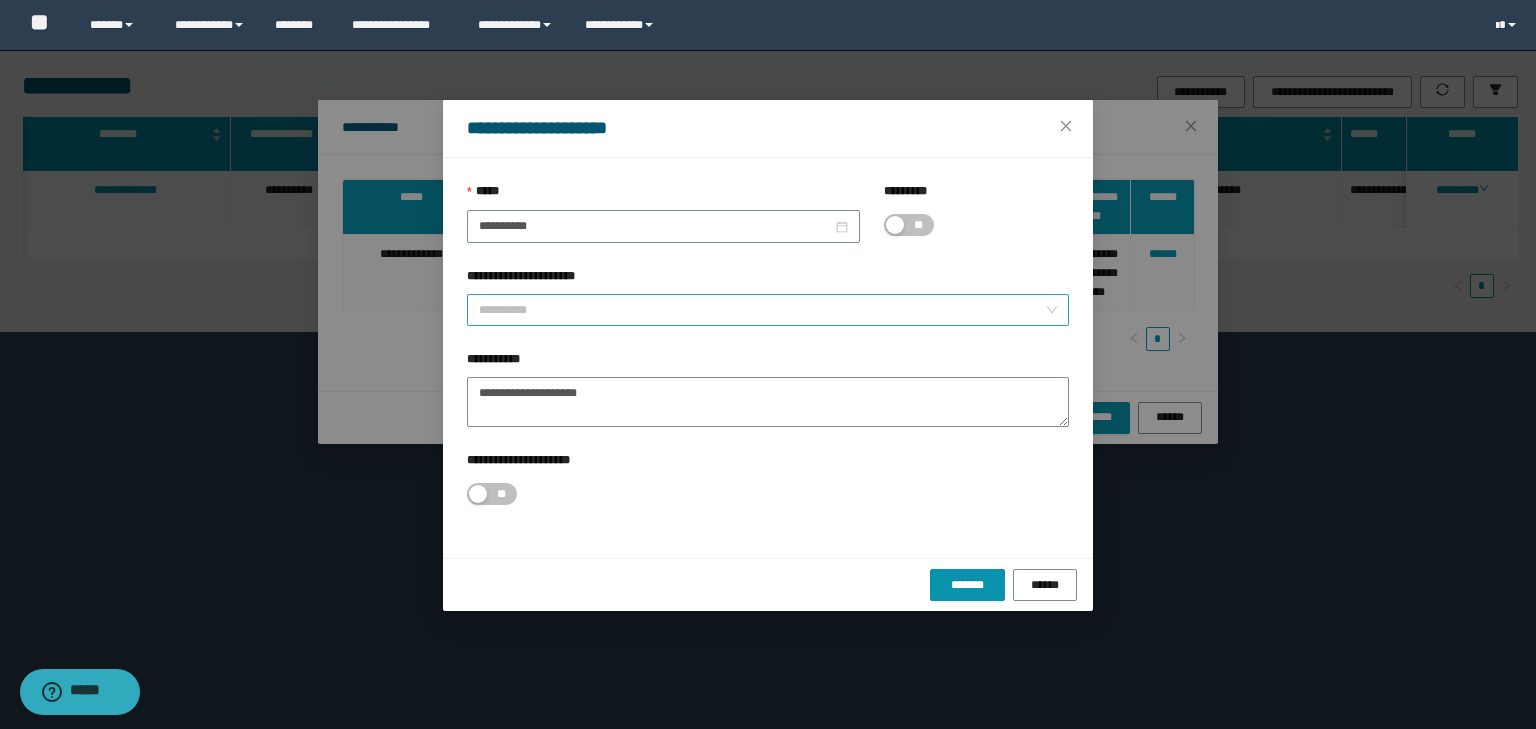 click on "**********" at bounding box center [762, 310] 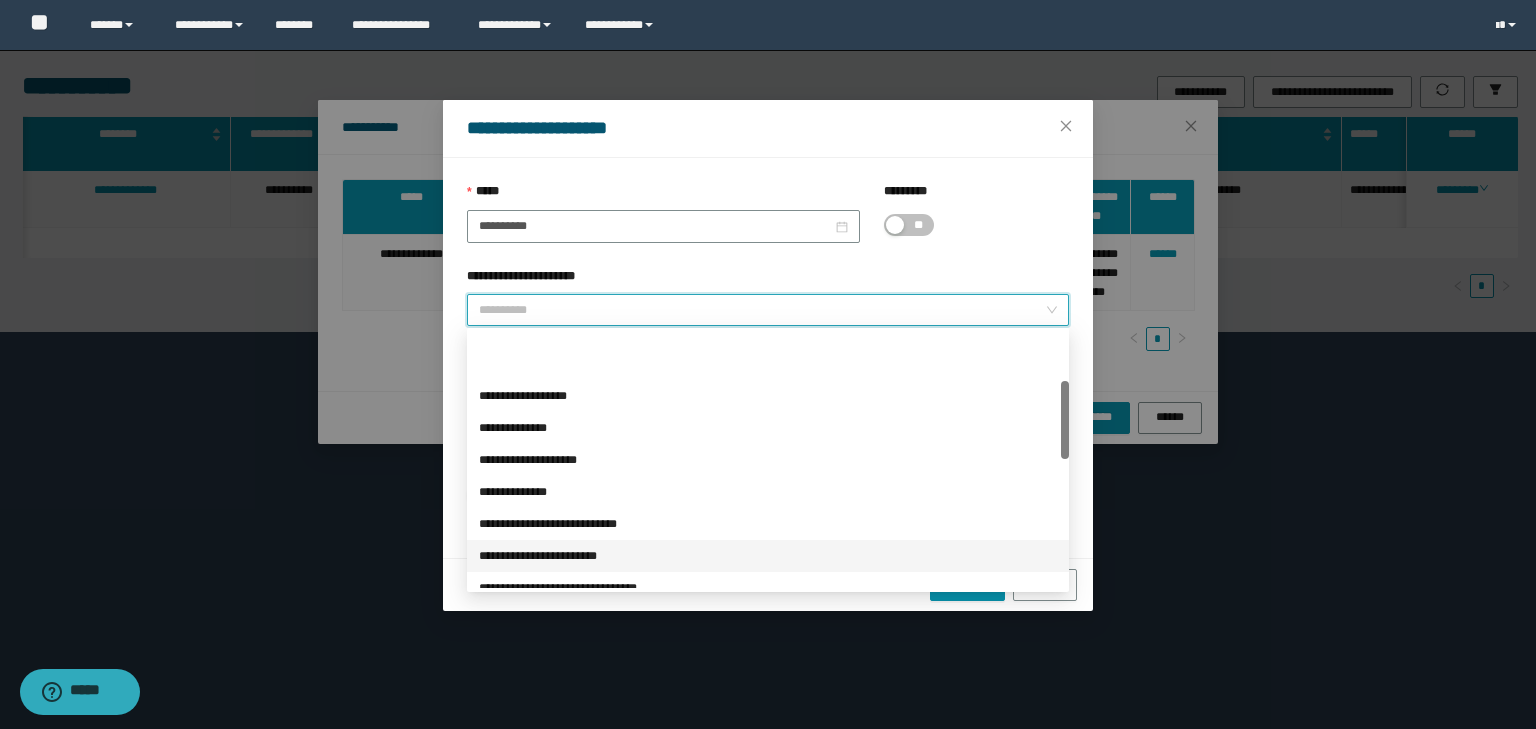 scroll, scrollTop: 240, scrollLeft: 0, axis: vertical 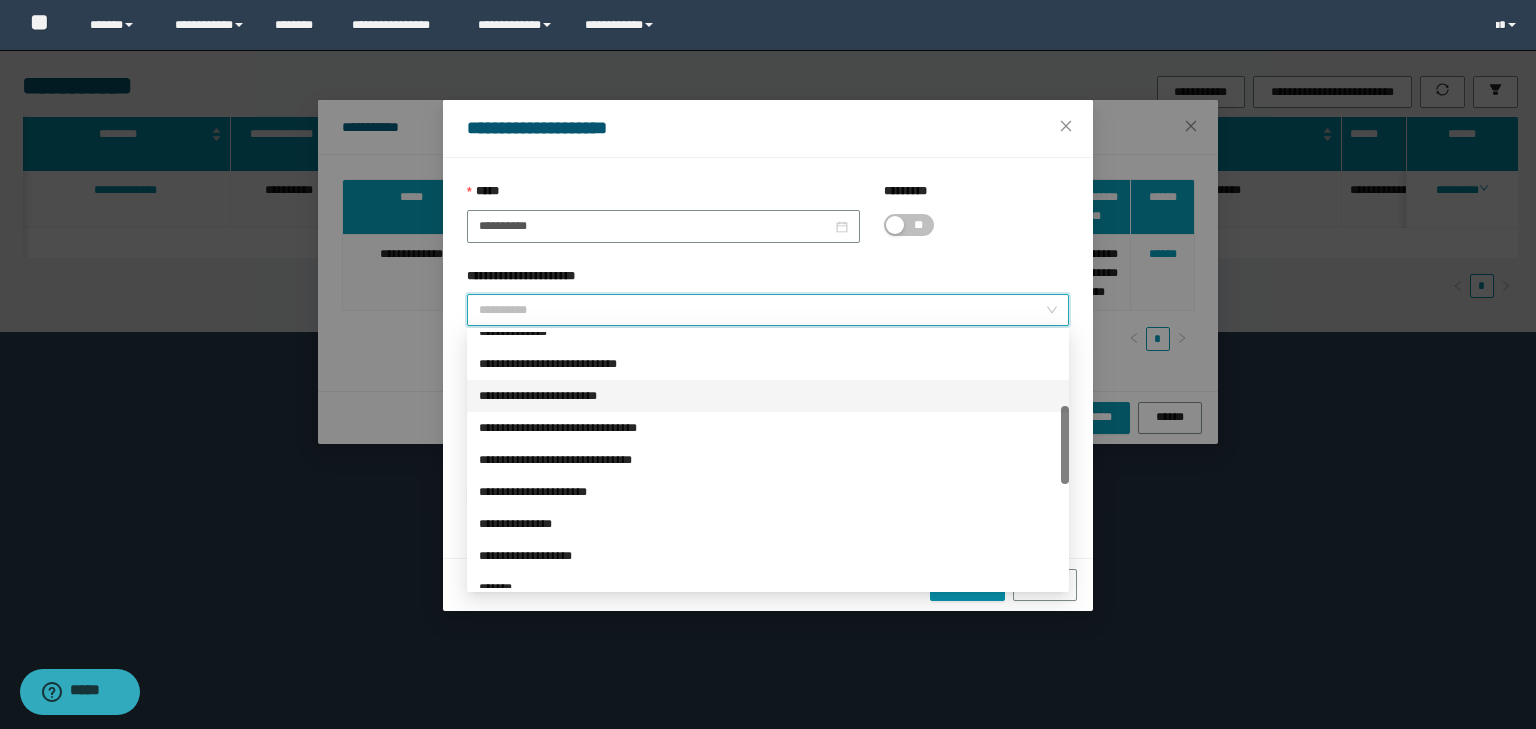 click on "**********" at bounding box center [768, 396] 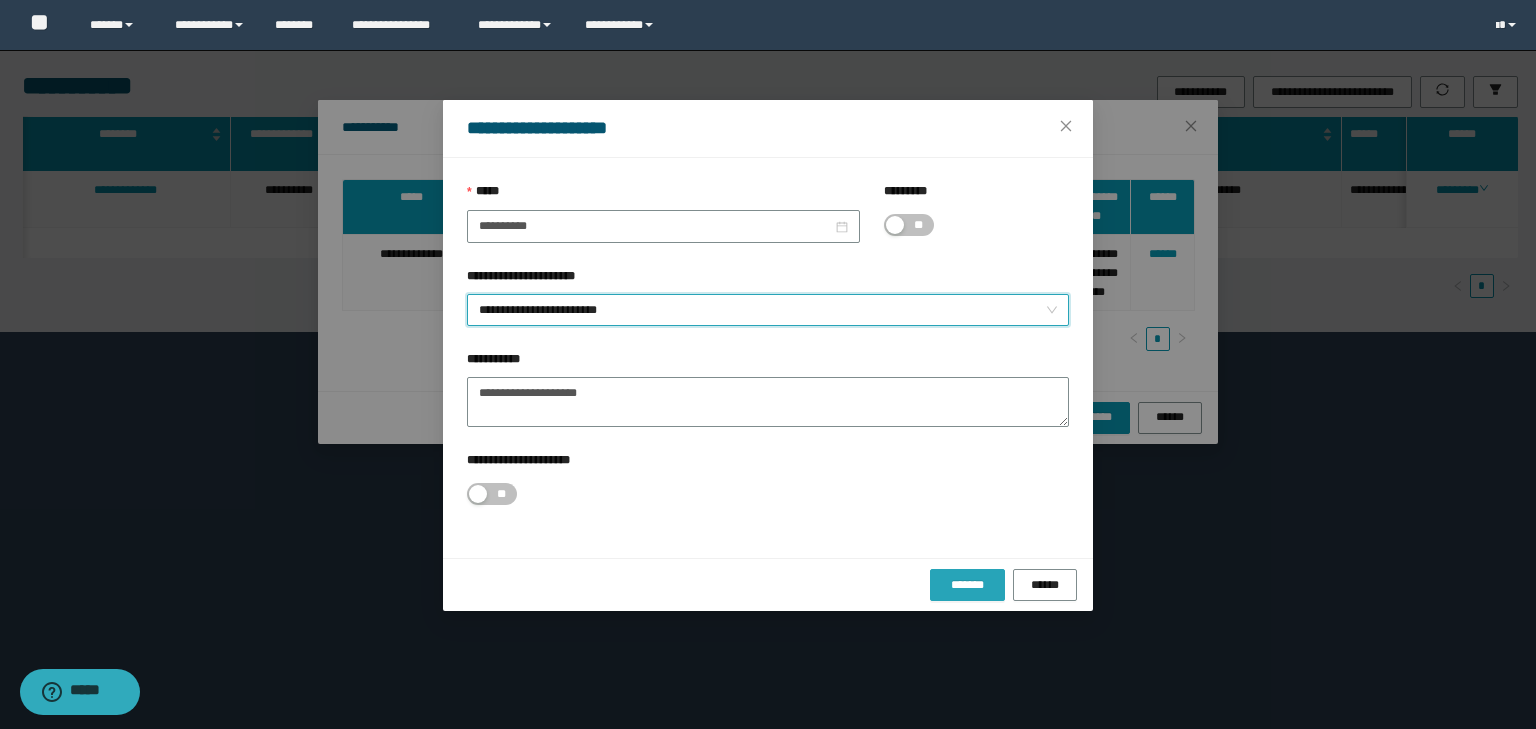 click on "*******" at bounding box center [967, 585] 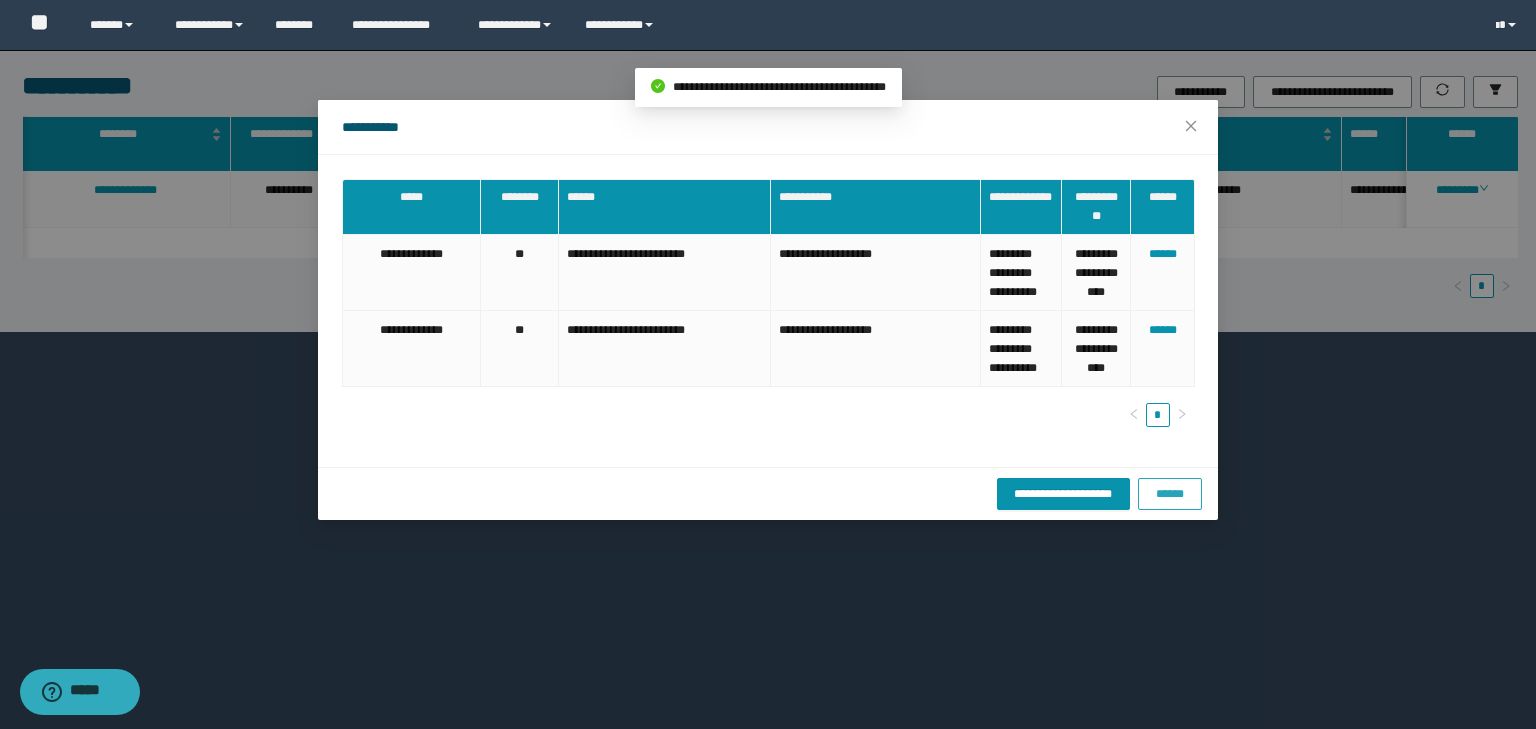 click on "******" at bounding box center [1170, 494] 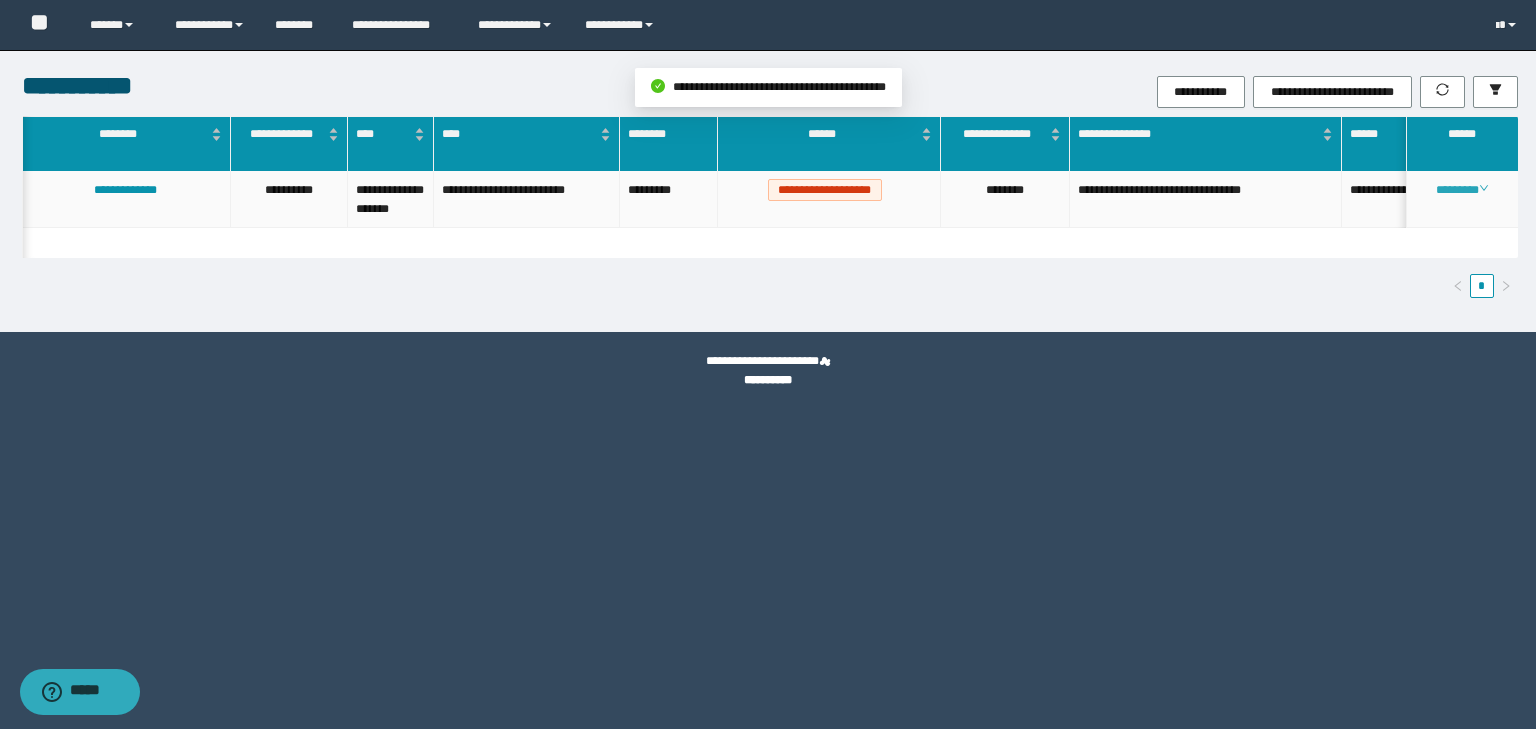 click on "********" at bounding box center (1462, 190) 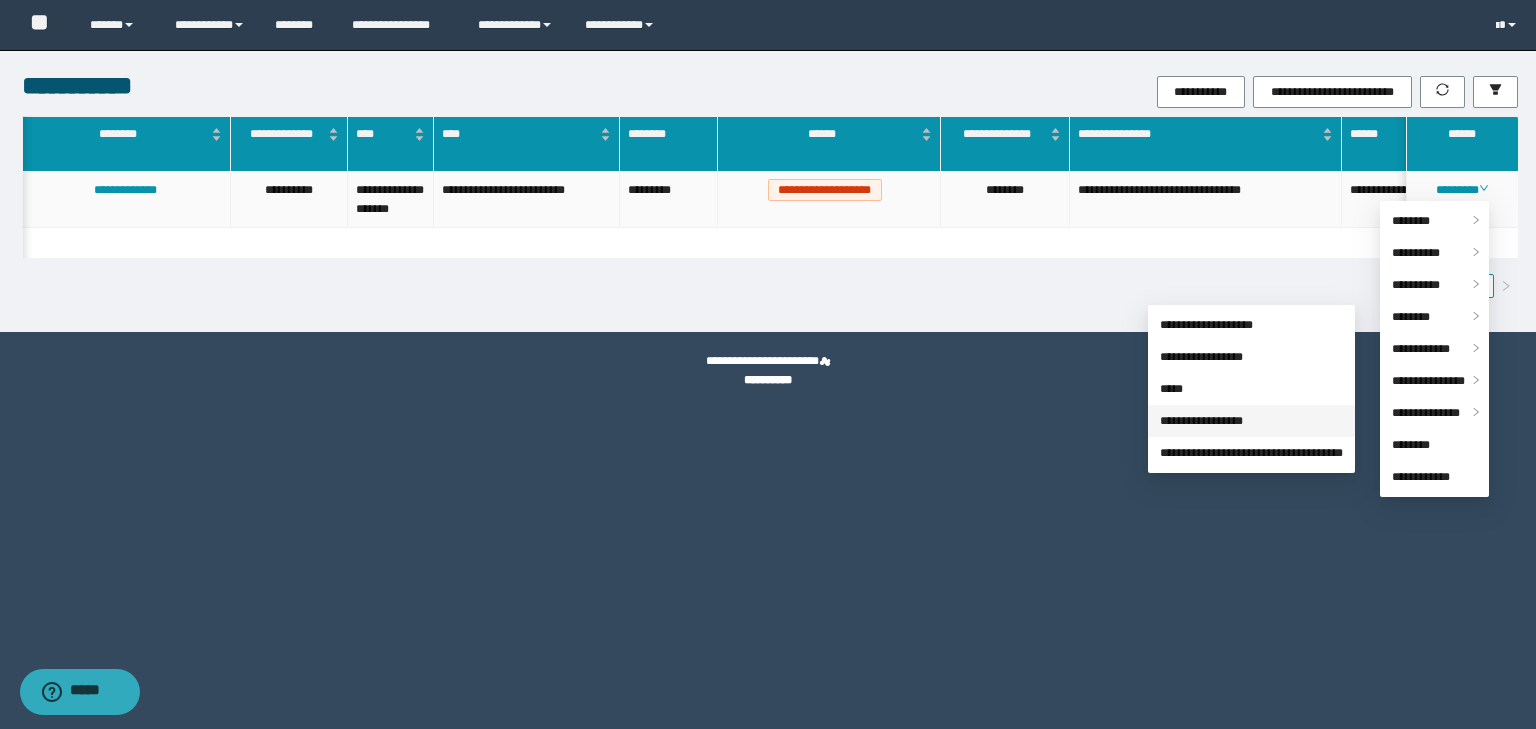 click on "**********" at bounding box center (1201, 421) 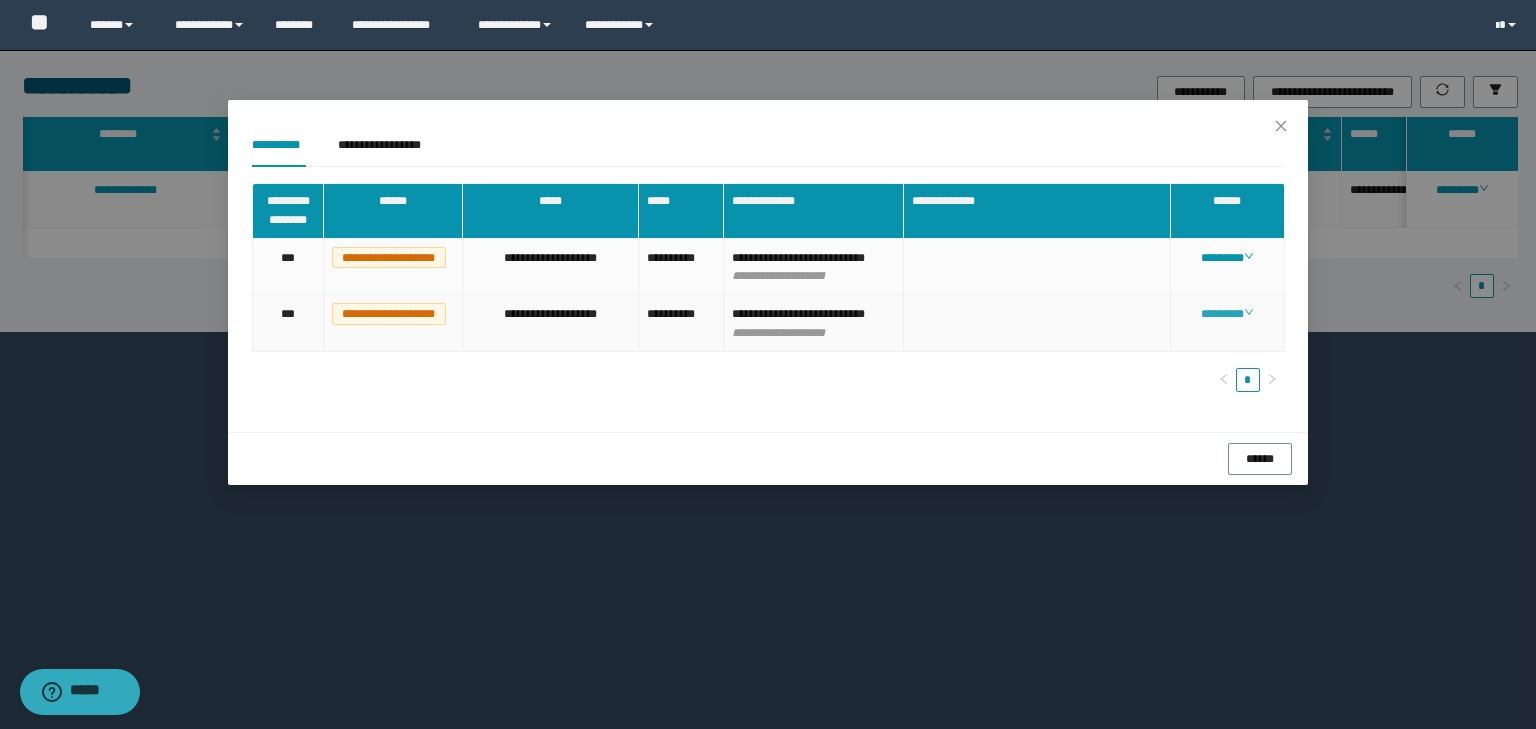 click on "********" at bounding box center [1227, 314] 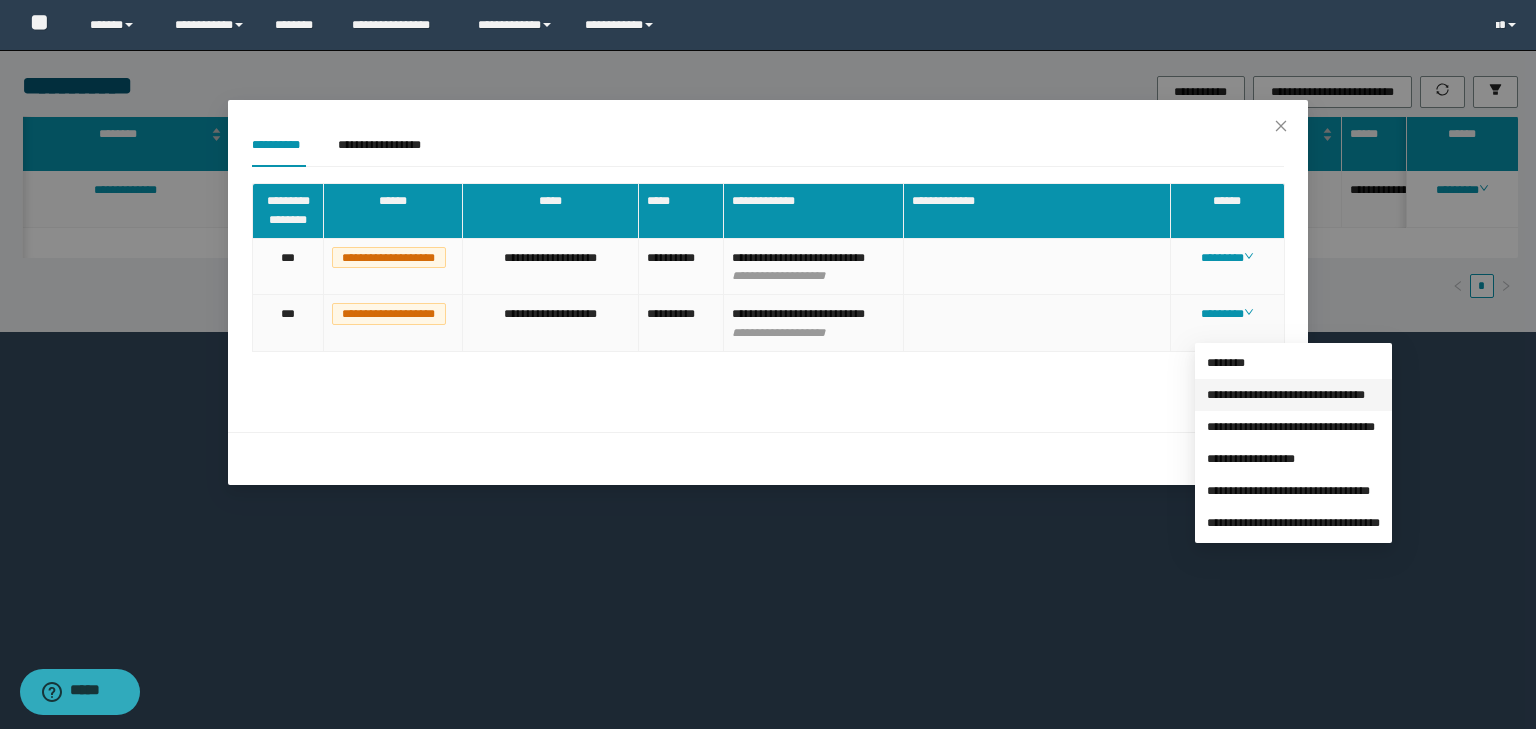 click on "**********" at bounding box center (1286, 395) 